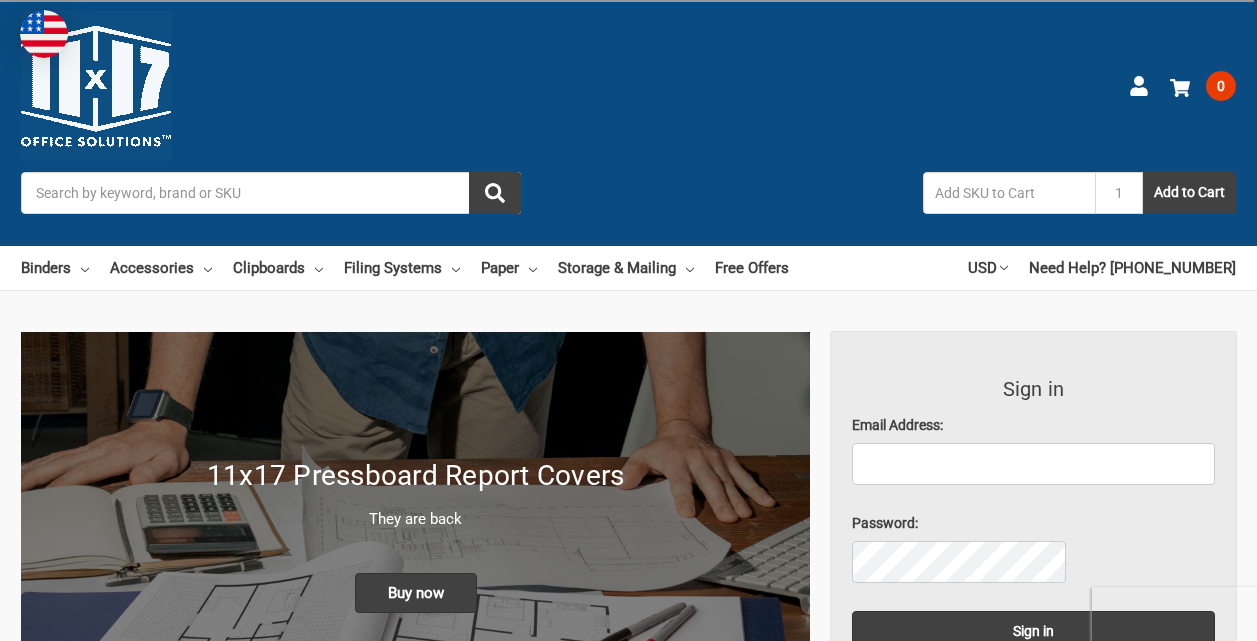 scroll, scrollTop: 0, scrollLeft: 0, axis: both 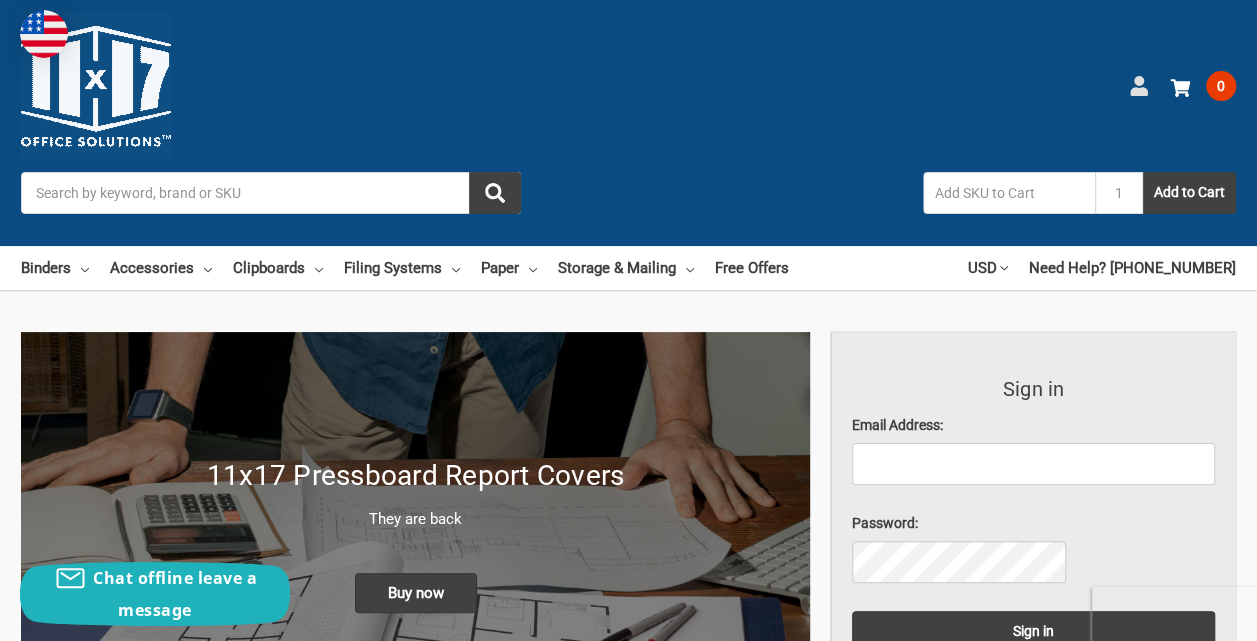 click 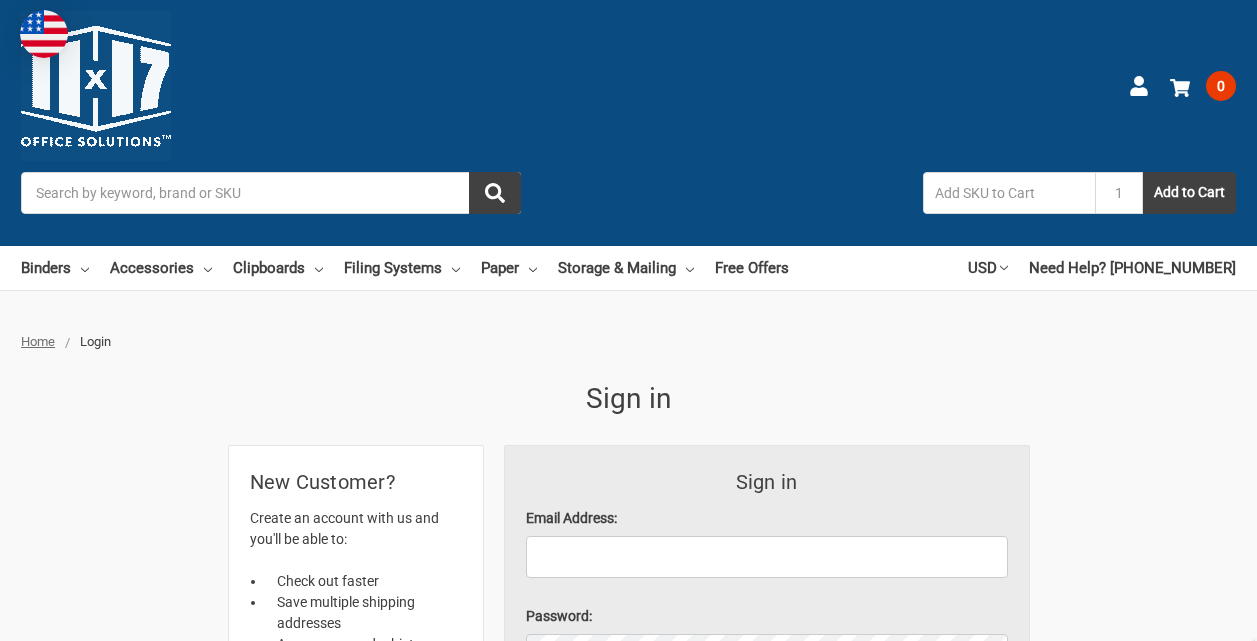 scroll, scrollTop: 0, scrollLeft: 0, axis: both 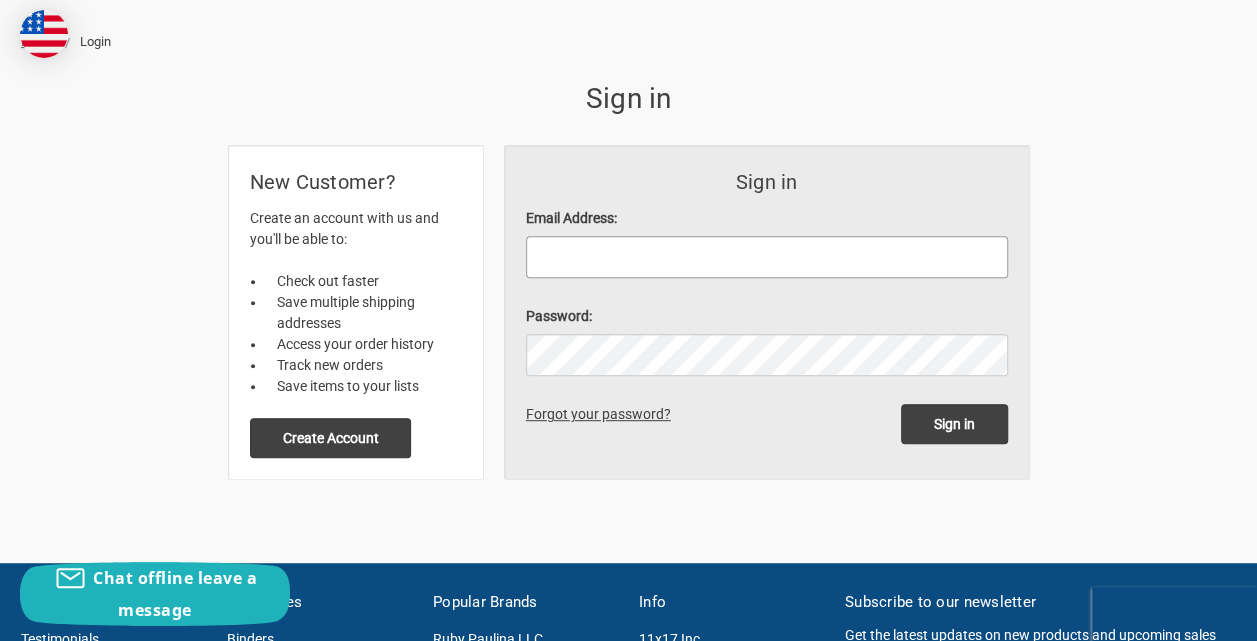 click on "Email Address:" at bounding box center [767, 257] 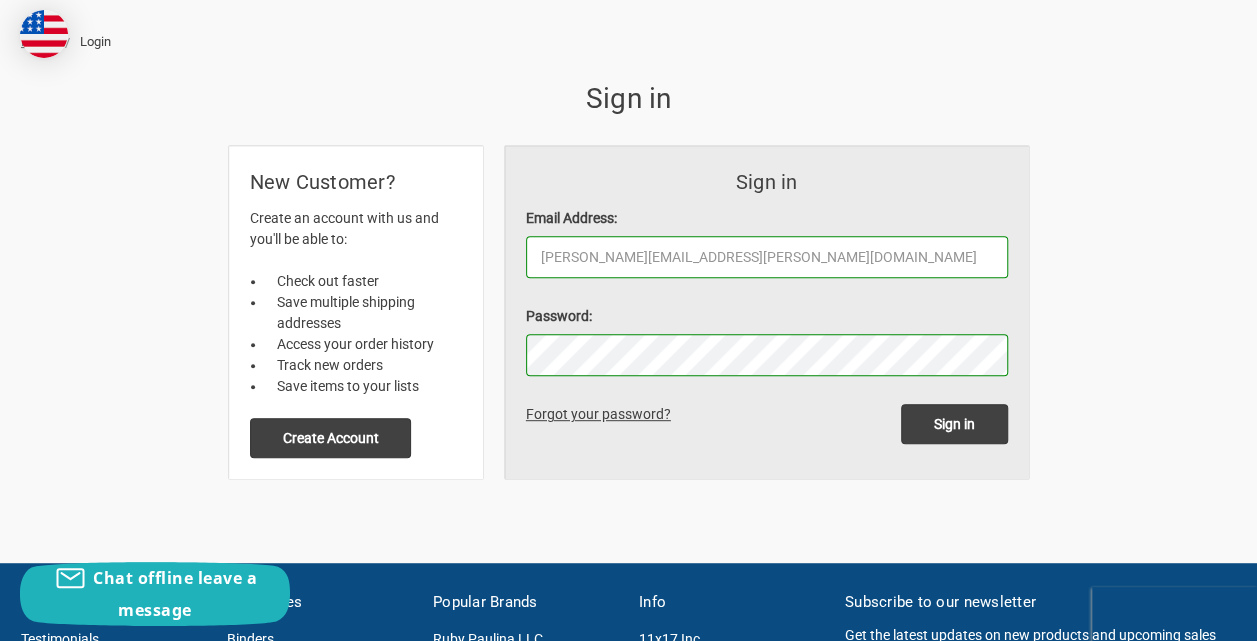 click on "Sign in" at bounding box center [954, 424] 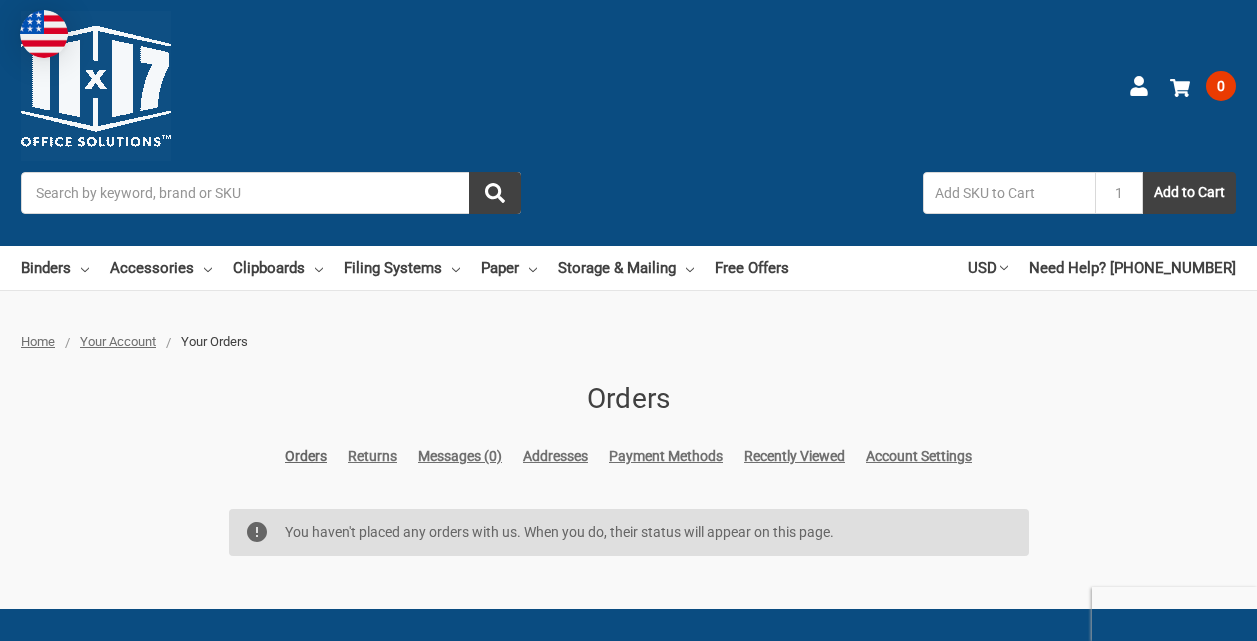 scroll, scrollTop: 0, scrollLeft: 0, axis: both 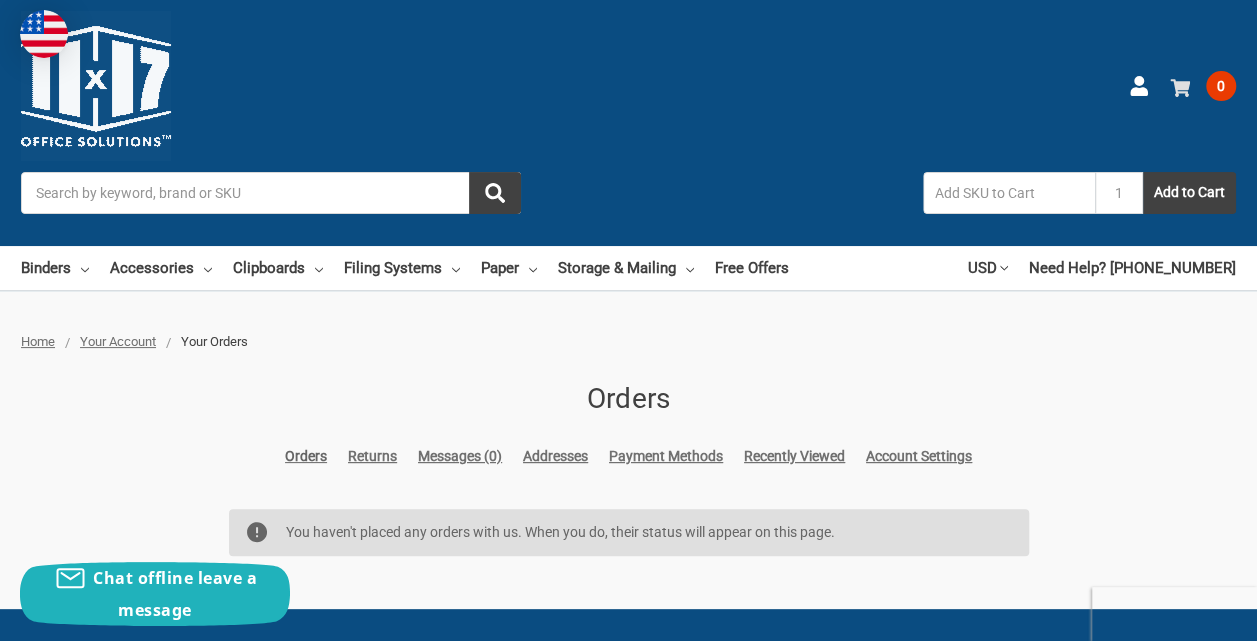 click 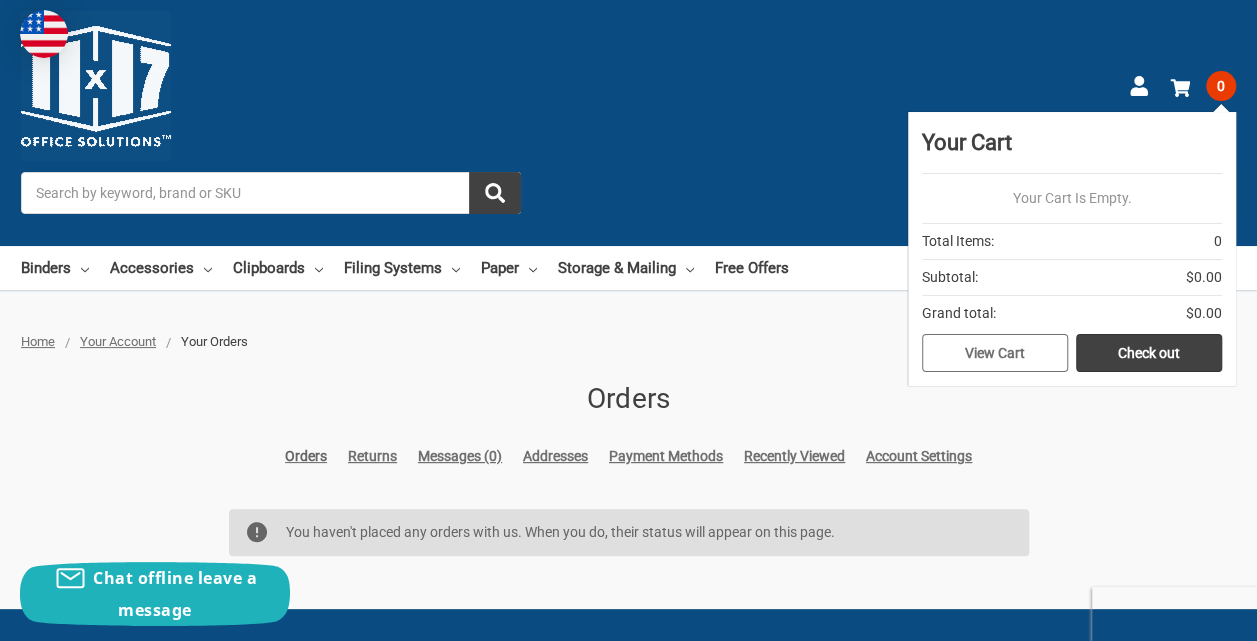 click on "View Cart" at bounding box center [995, 353] 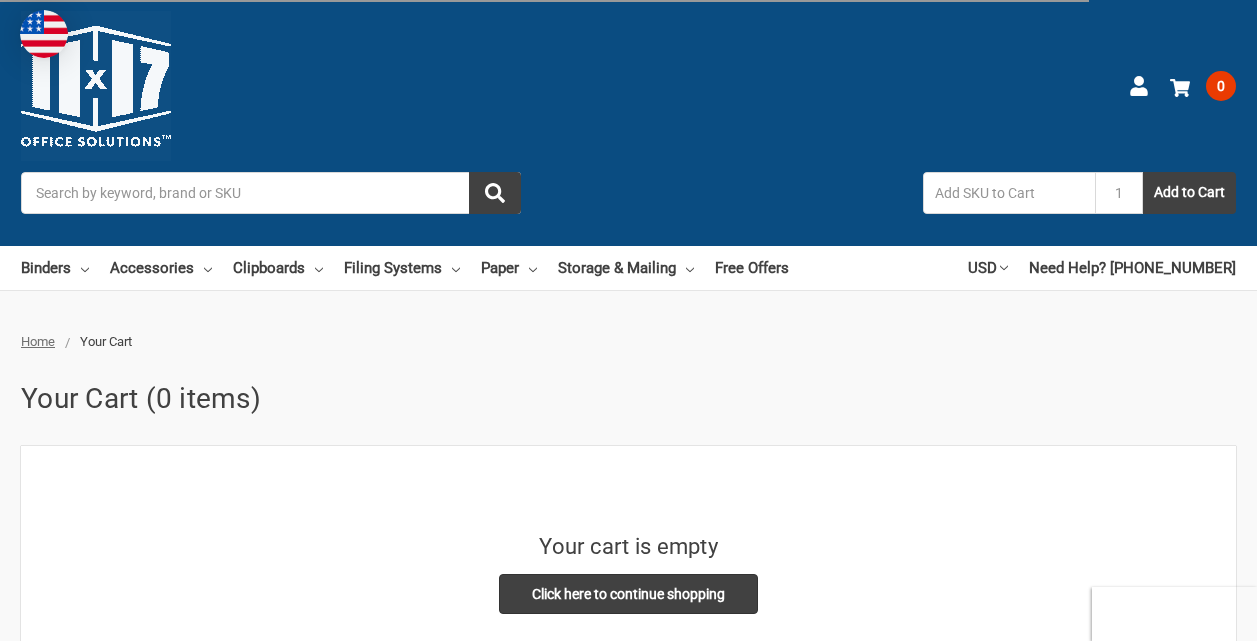 scroll, scrollTop: 0, scrollLeft: 0, axis: both 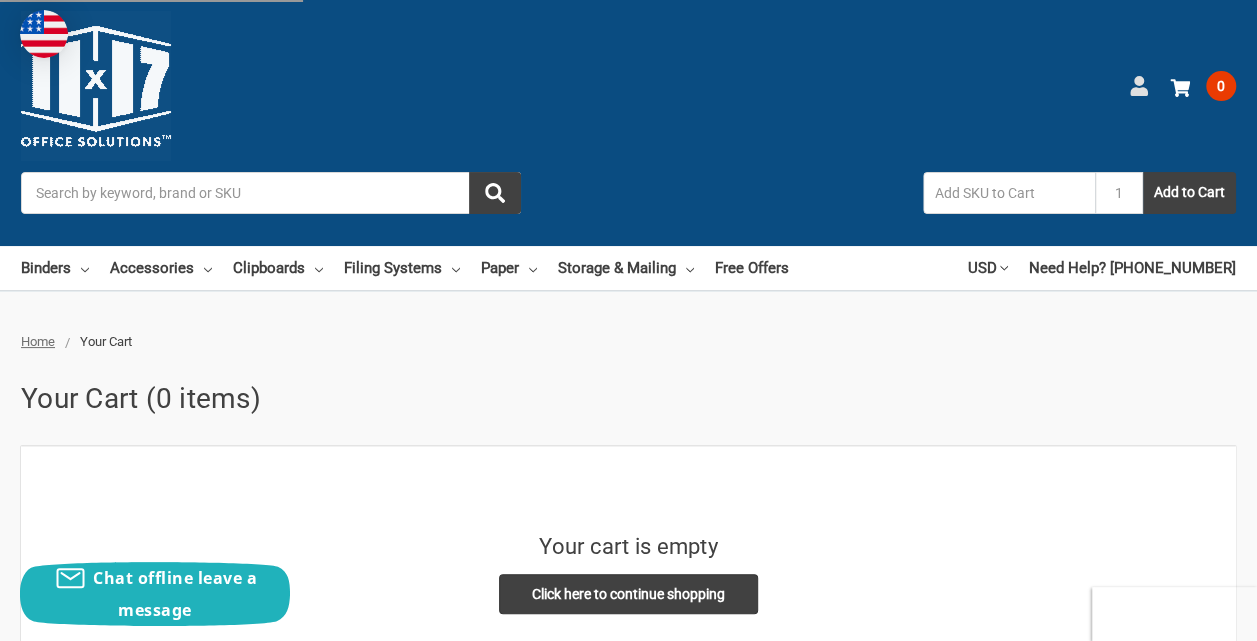 click 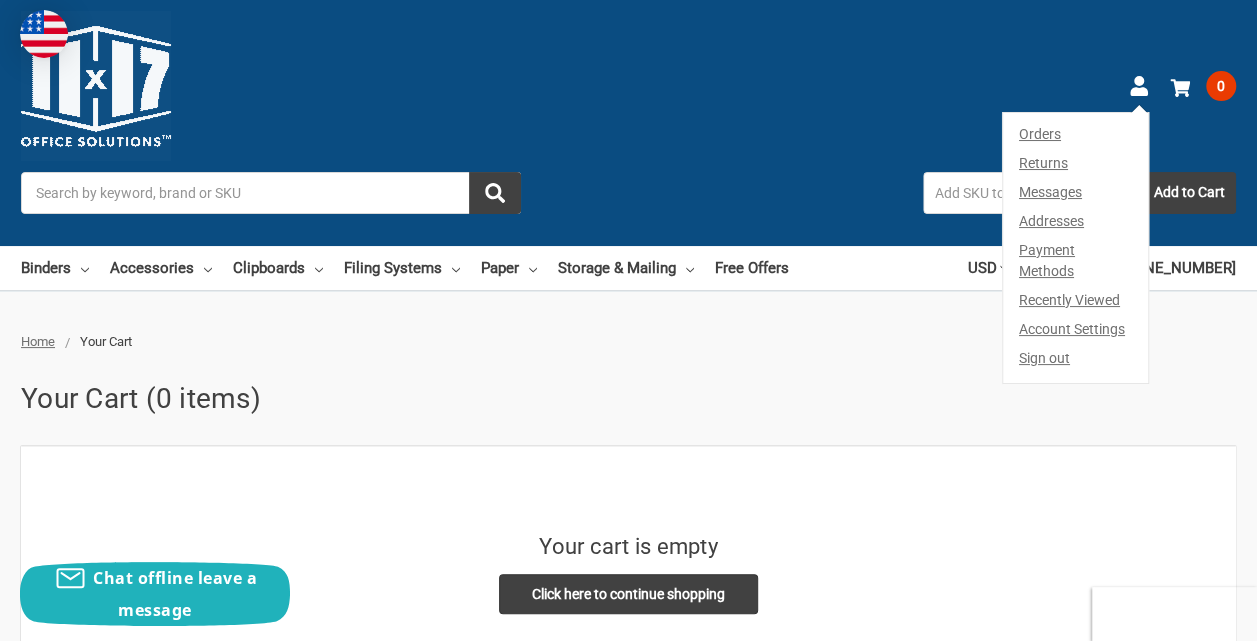 click on "Recently Viewed" at bounding box center [1075, 300] 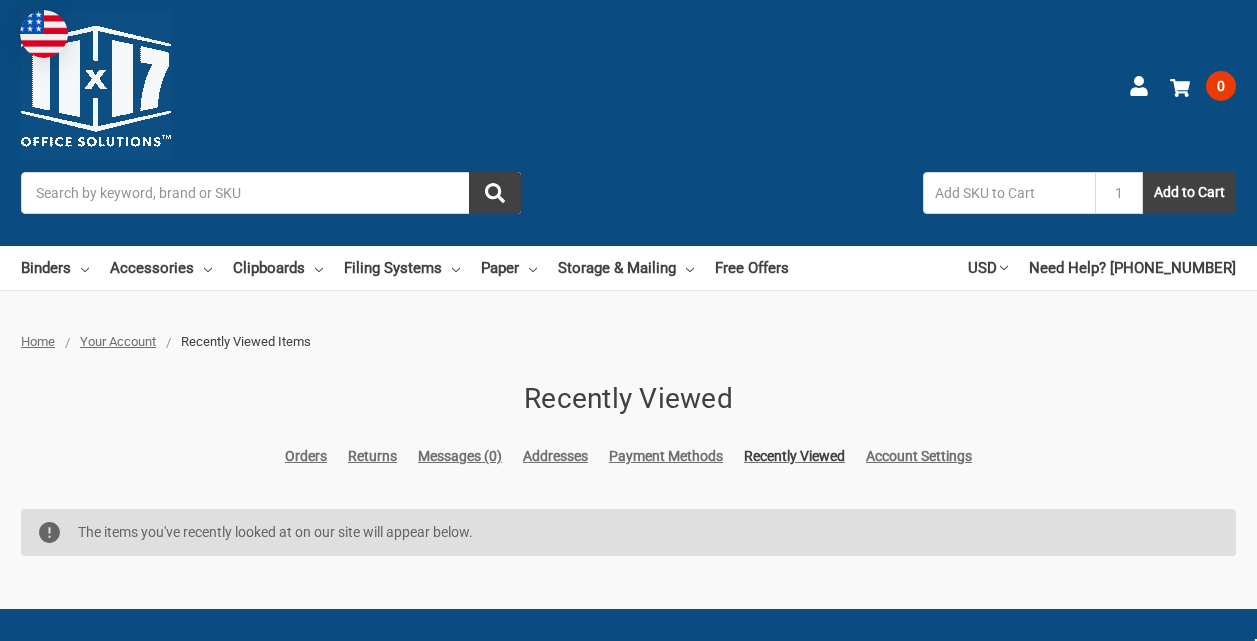 scroll, scrollTop: 0, scrollLeft: 0, axis: both 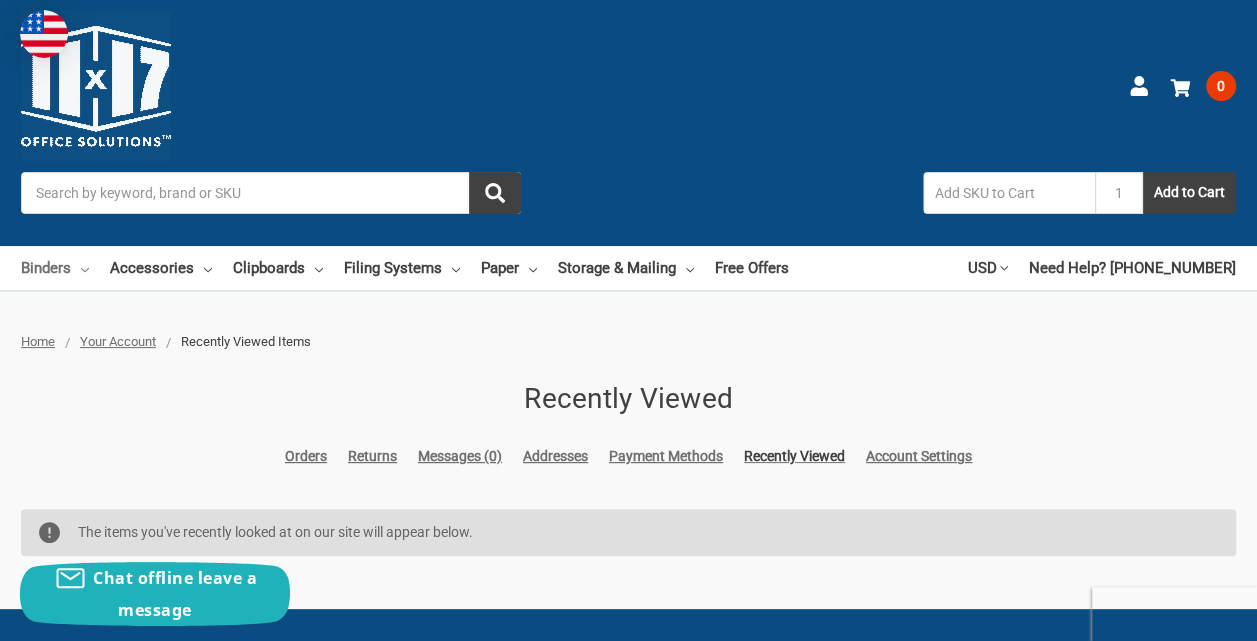 click 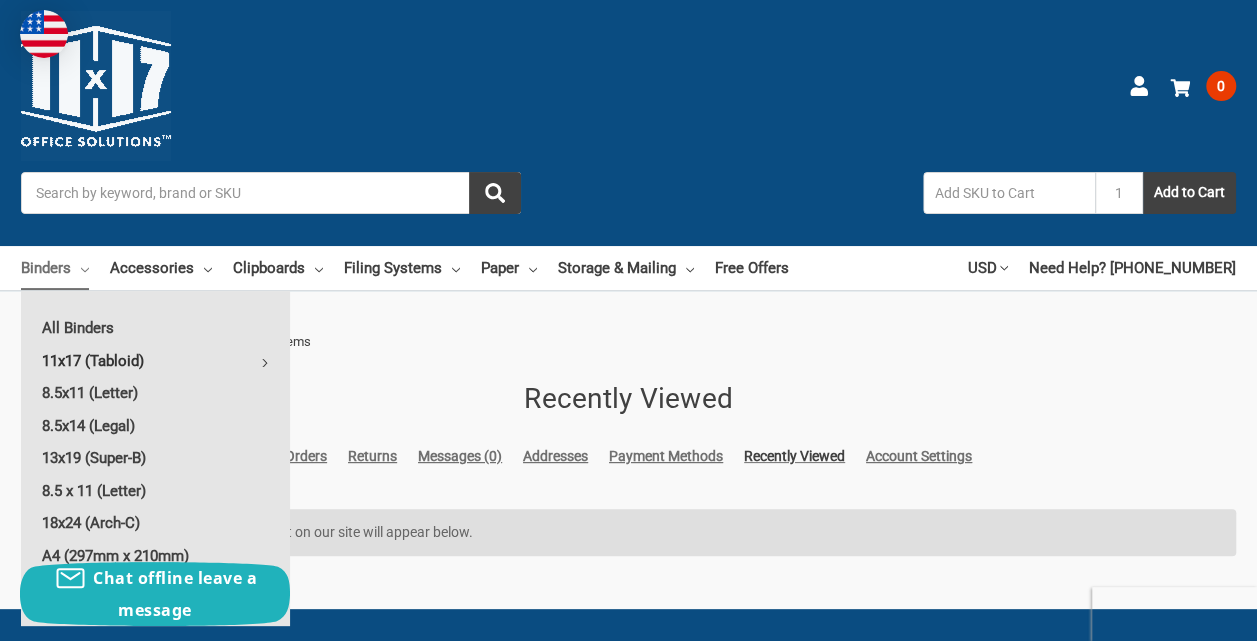 click on "11x17 (Tabloid)" at bounding box center (155, 361) 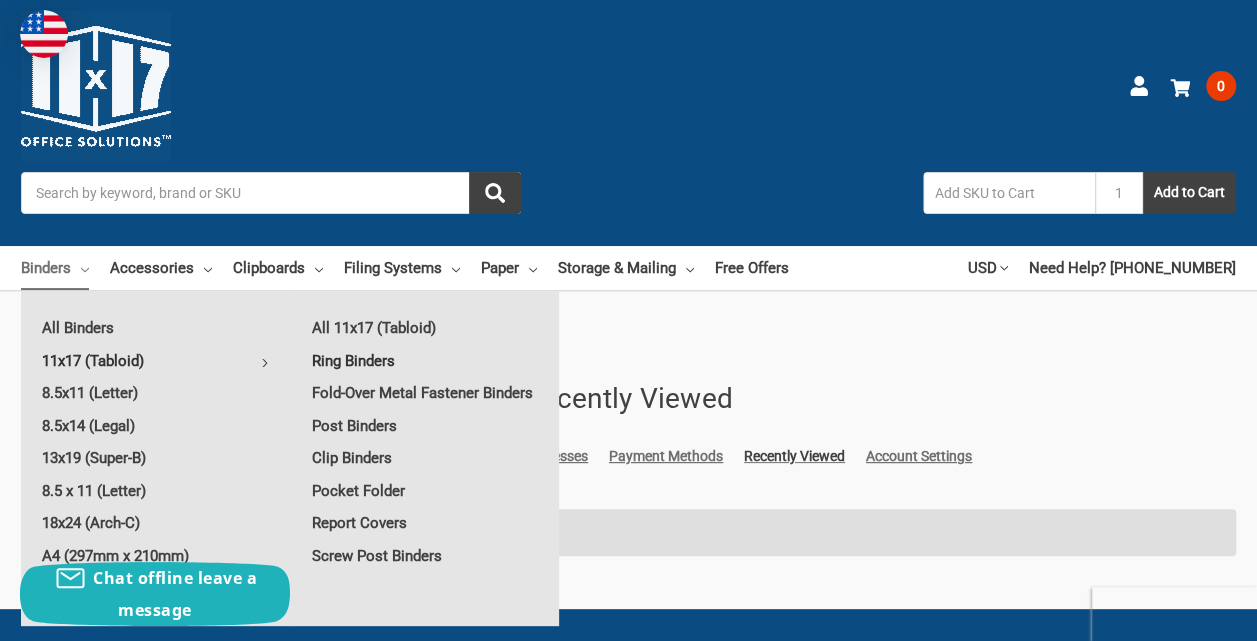 click on "Ring Binders" at bounding box center [425, 361] 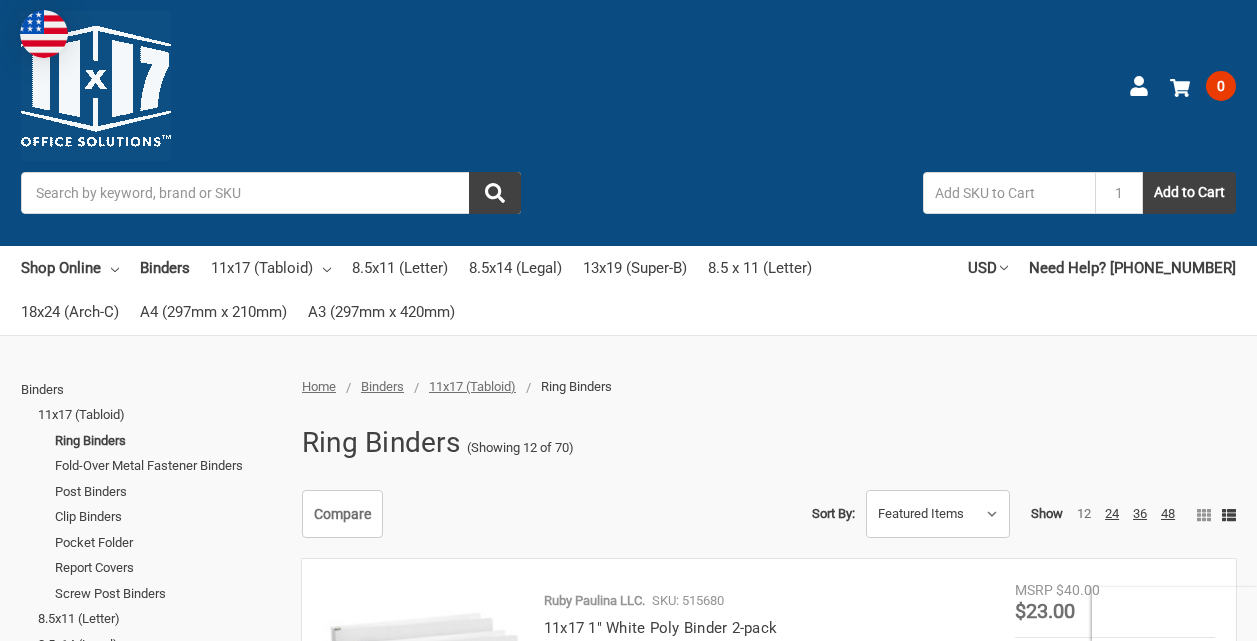 scroll, scrollTop: 0, scrollLeft: 0, axis: both 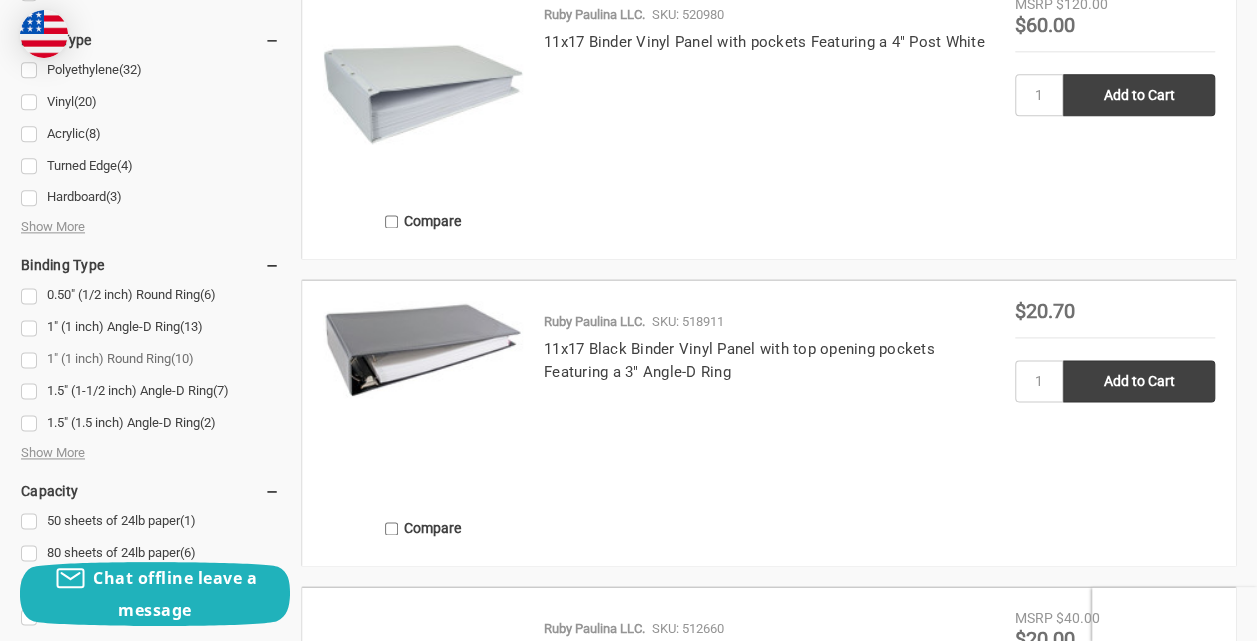 click on "1" (1 inch) Round Ring
(10)" at bounding box center (150, 359) 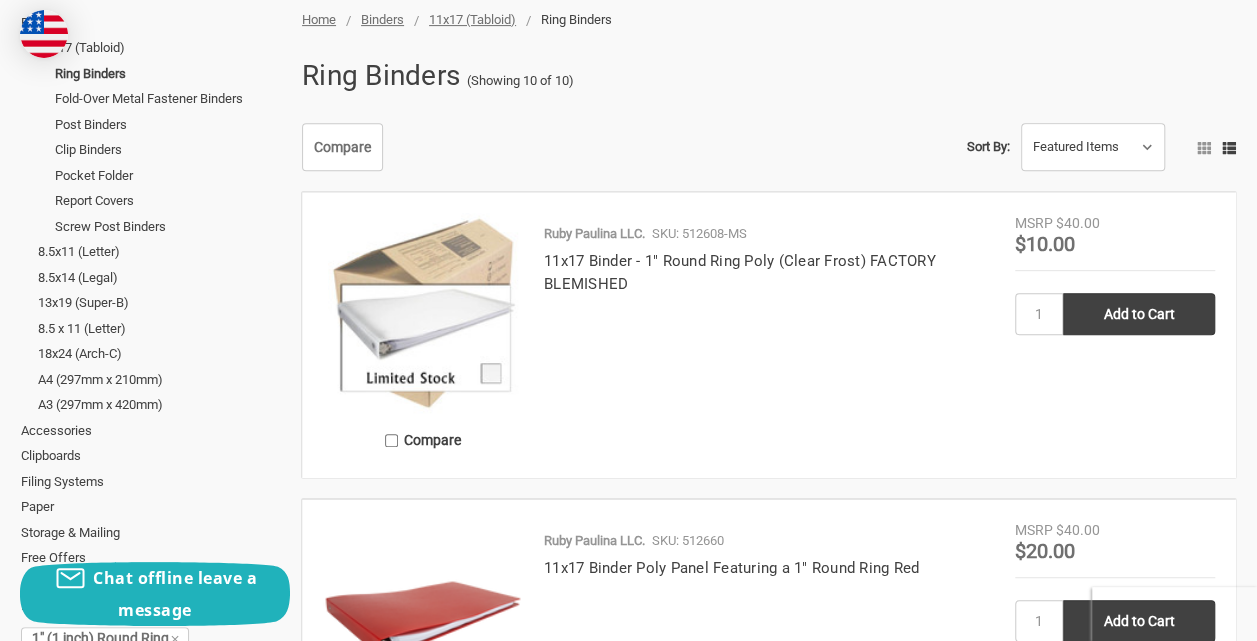 scroll, scrollTop: 300, scrollLeft: 0, axis: vertical 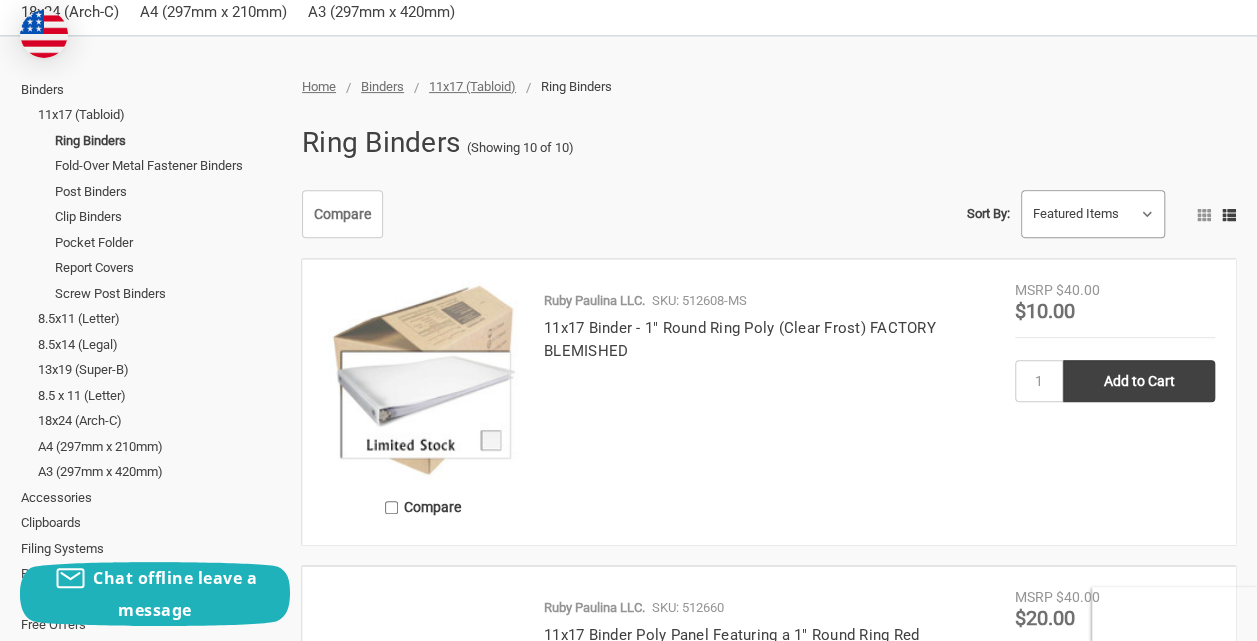 click on "Featured Items
Newest Items
Best Selling
A to Z
Z to A
By Review
Price: Ascending
Price: Descending" at bounding box center (1093, 214) 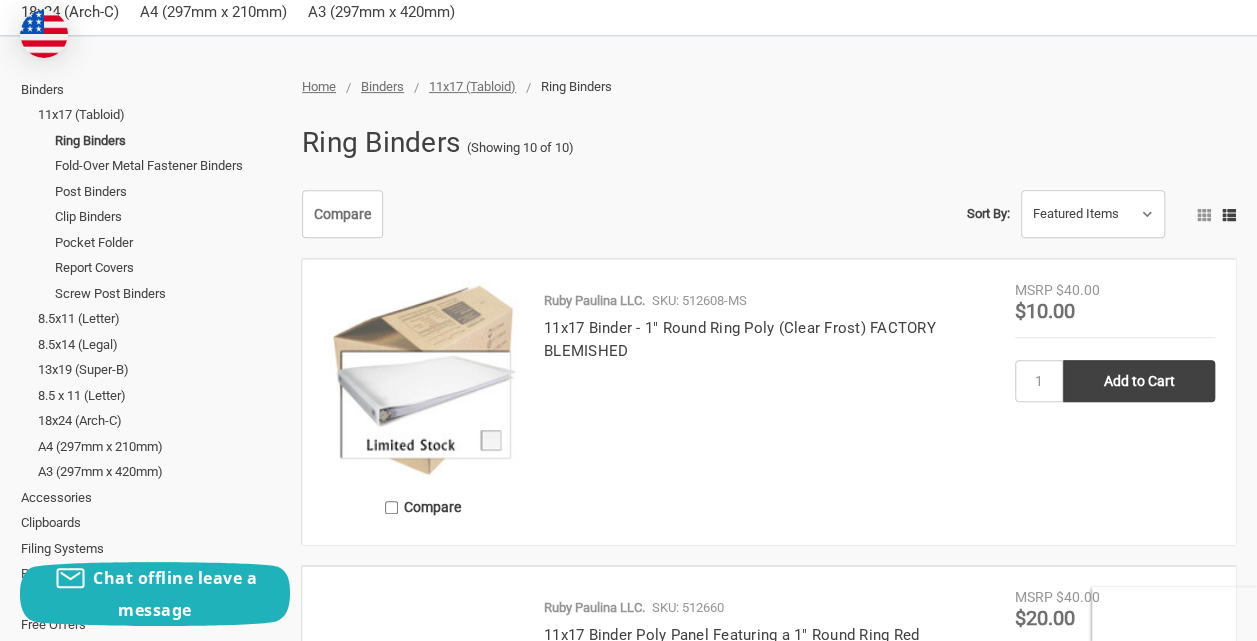 click on "Compare
Sort By:
Featured Items
Newest Items
Best Selling
A to Z
Z to A
By Review
Price: Ascending
Price: Descending" at bounding box center [763, 214] 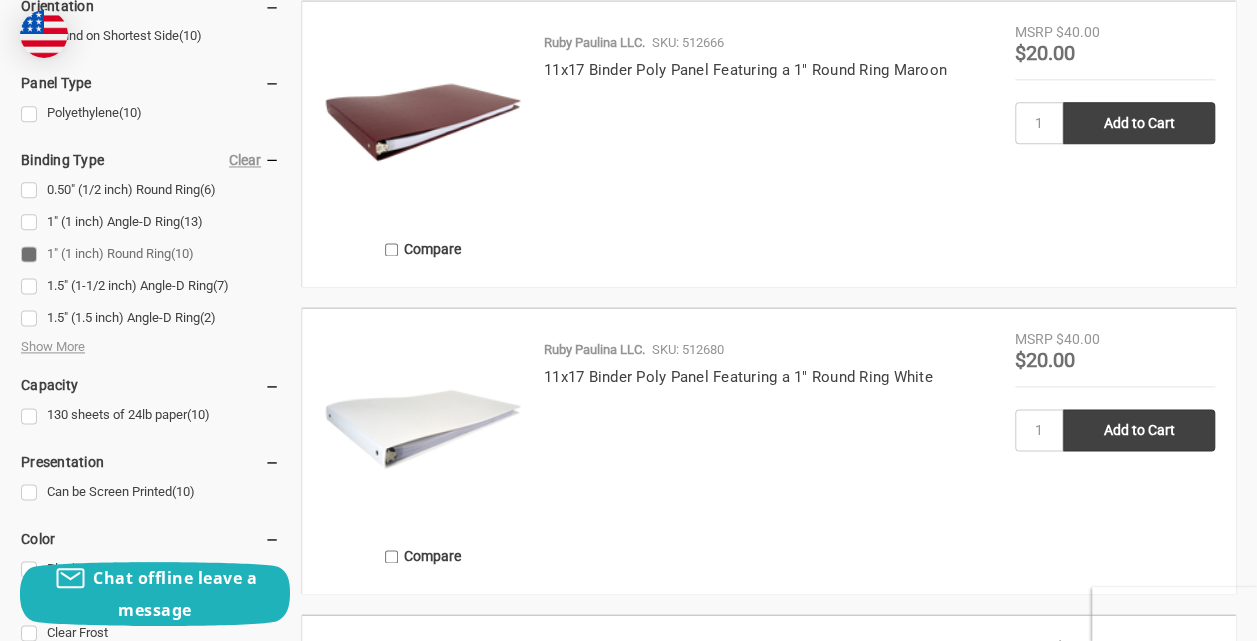 scroll, scrollTop: 1200, scrollLeft: 0, axis: vertical 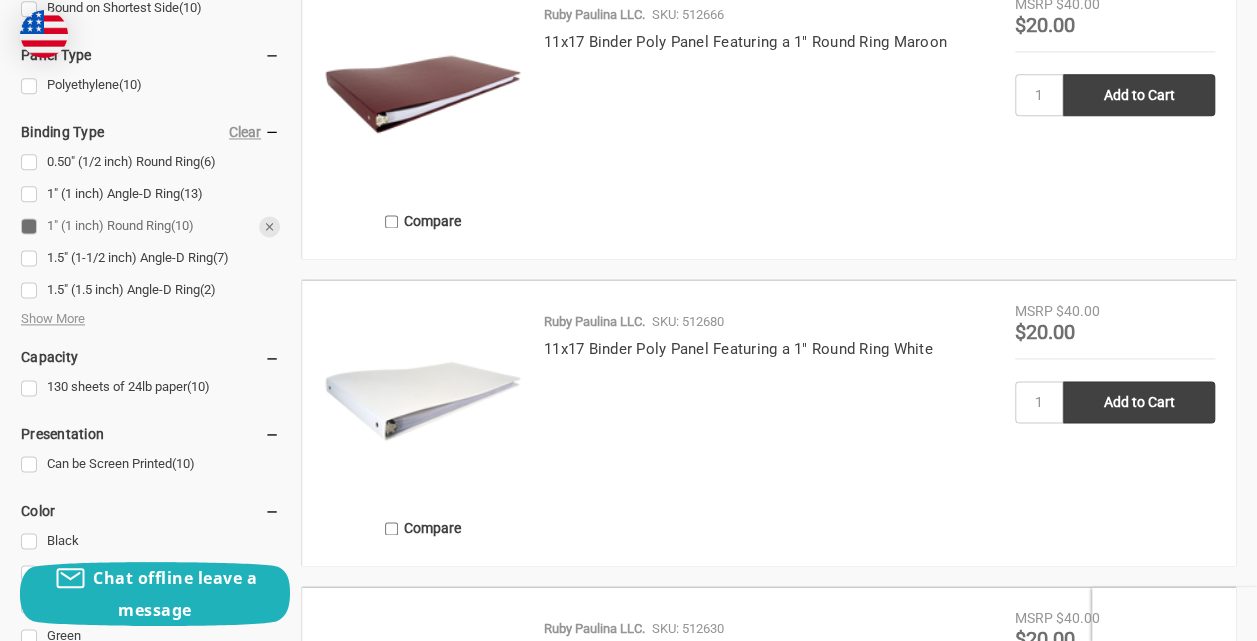 click on "1" (1 inch) Round Ring
(10)" at bounding box center (150, 226) 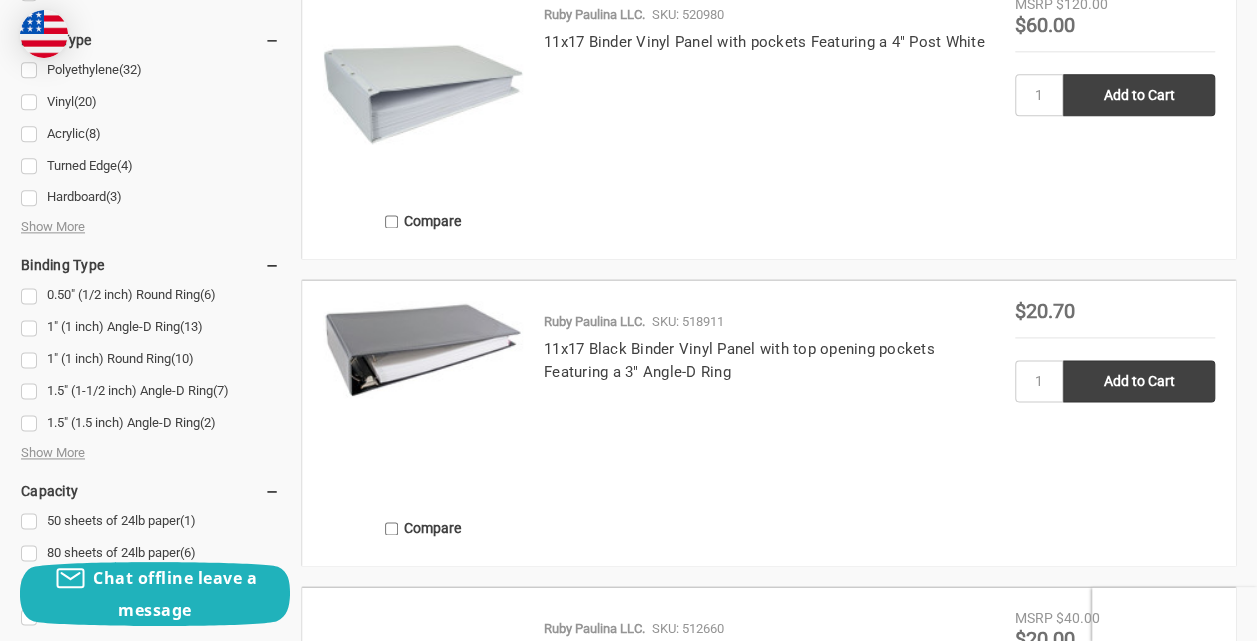 scroll, scrollTop: 1300, scrollLeft: 0, axis: vertical 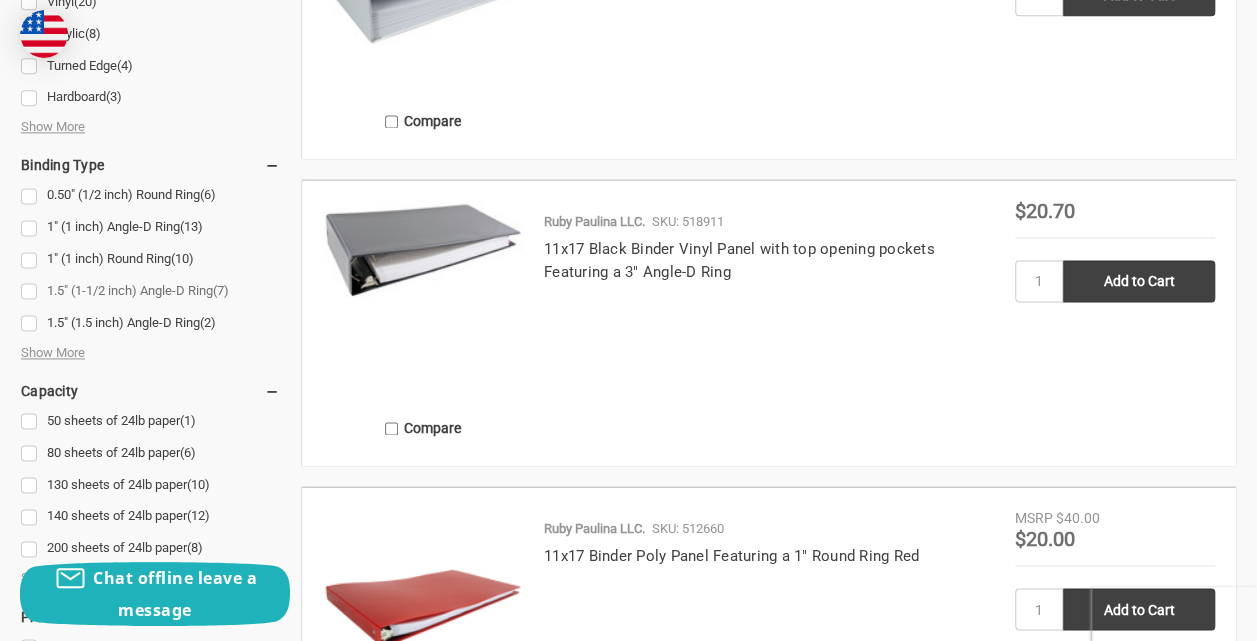 click on "1.5" (1-1/2 inch) Angle-D Ring
(7)" at bounding box center [150, 291] 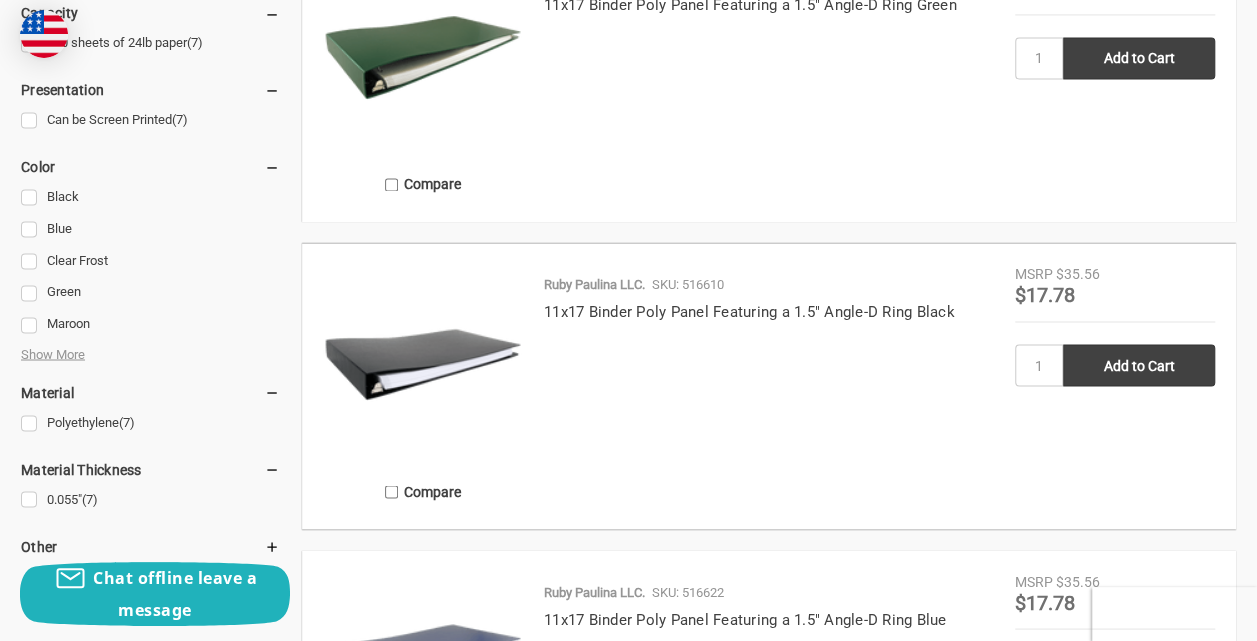 scroll, scrollTop: 1500, scrollLeft: 0, axis: vertical 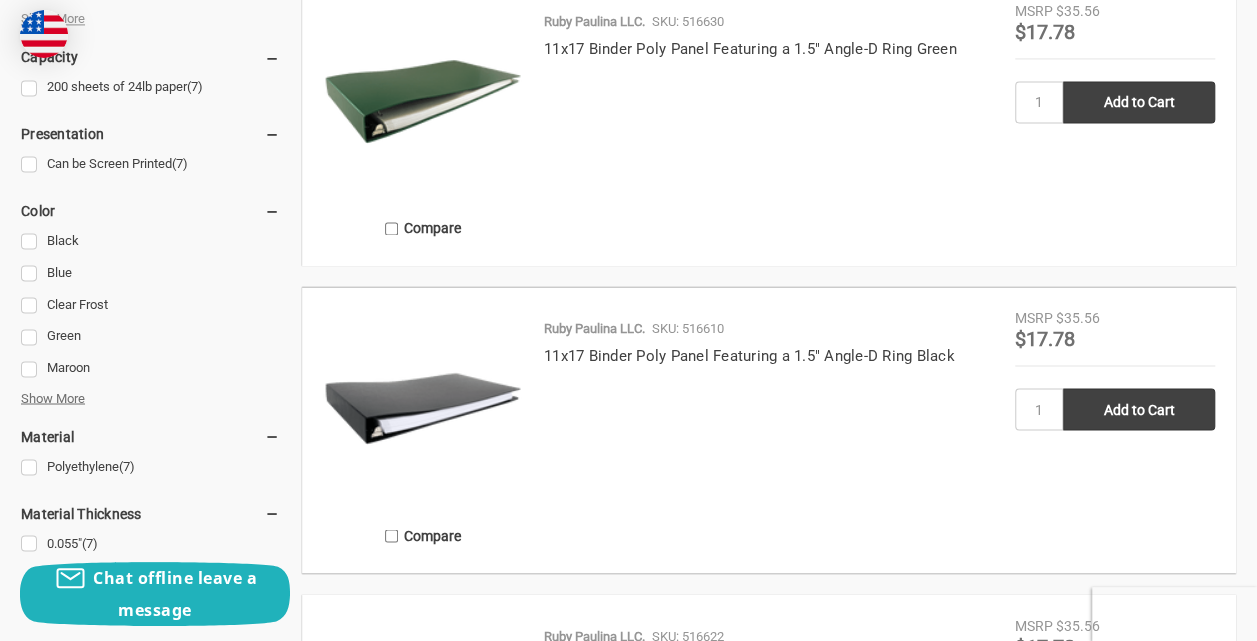 click on "Show More" at bounding box center (53, 398) 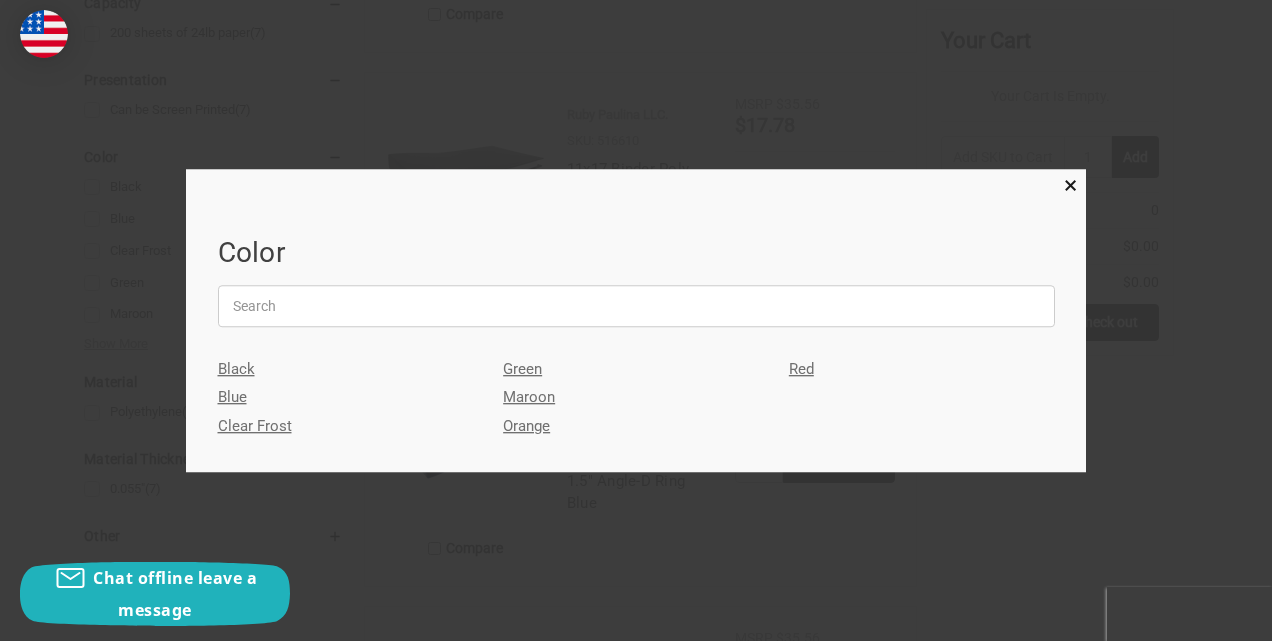 click on "Black" at bounding box center (351, 369) 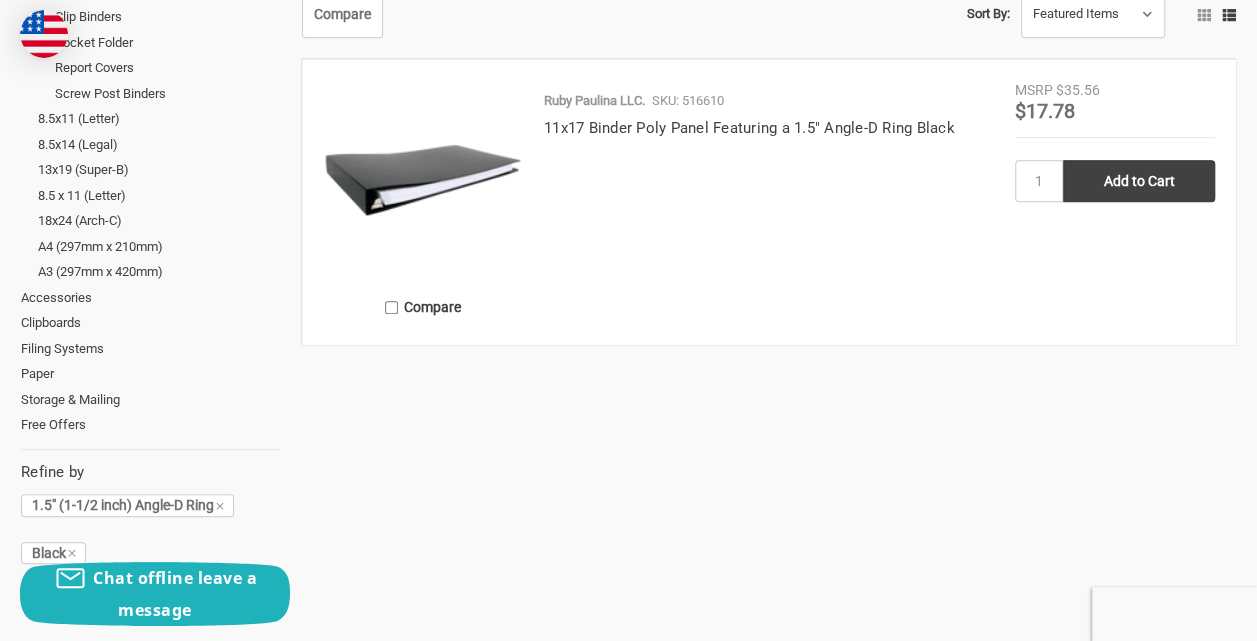 scroll, scrollTop: 100, scrollLeft: 0, axis: vertical 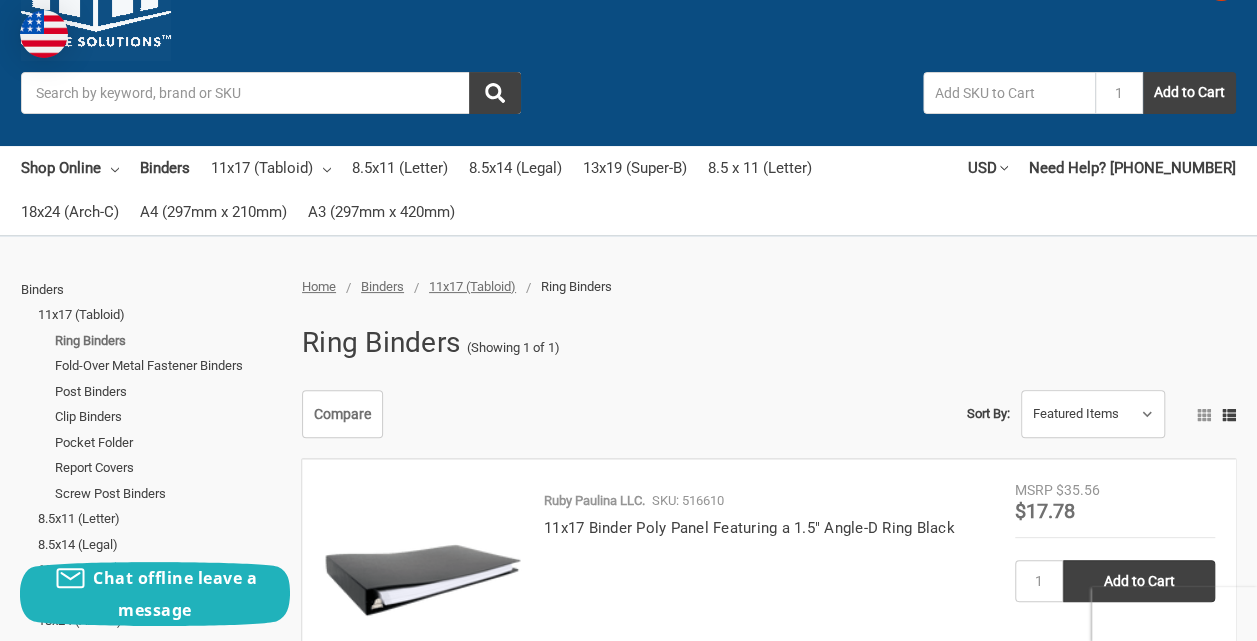 click on "Ring Binders" at bounding box center [167, 341] 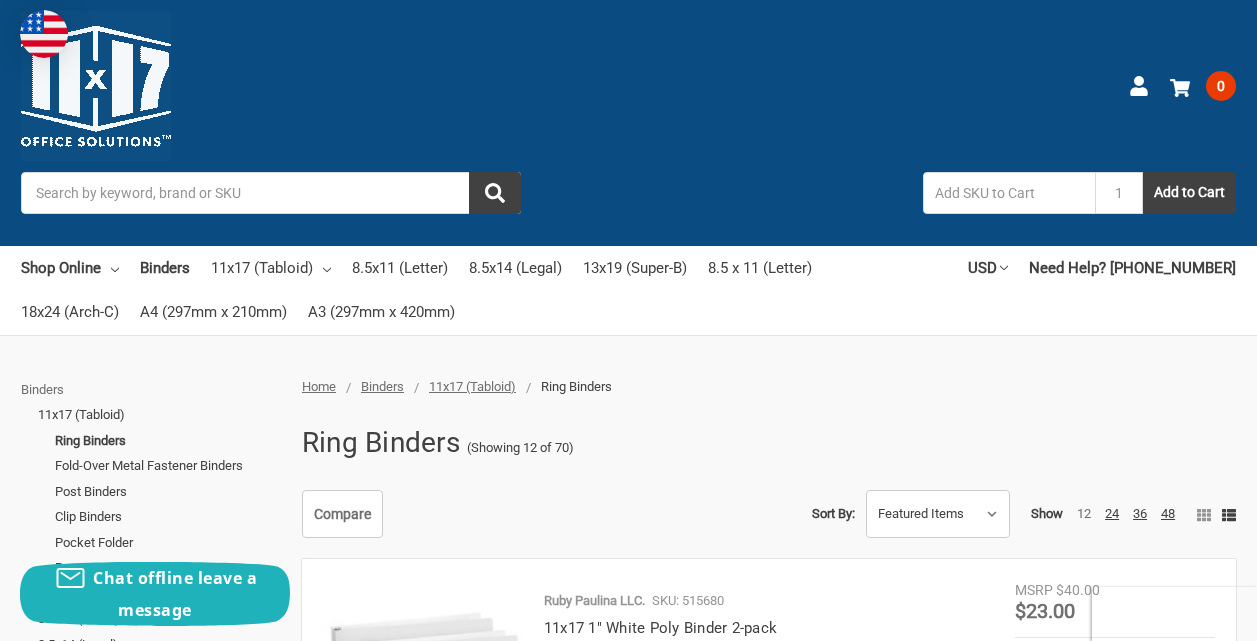 scroll, scrollTop: 0, scrollLeft: 0, axis: both 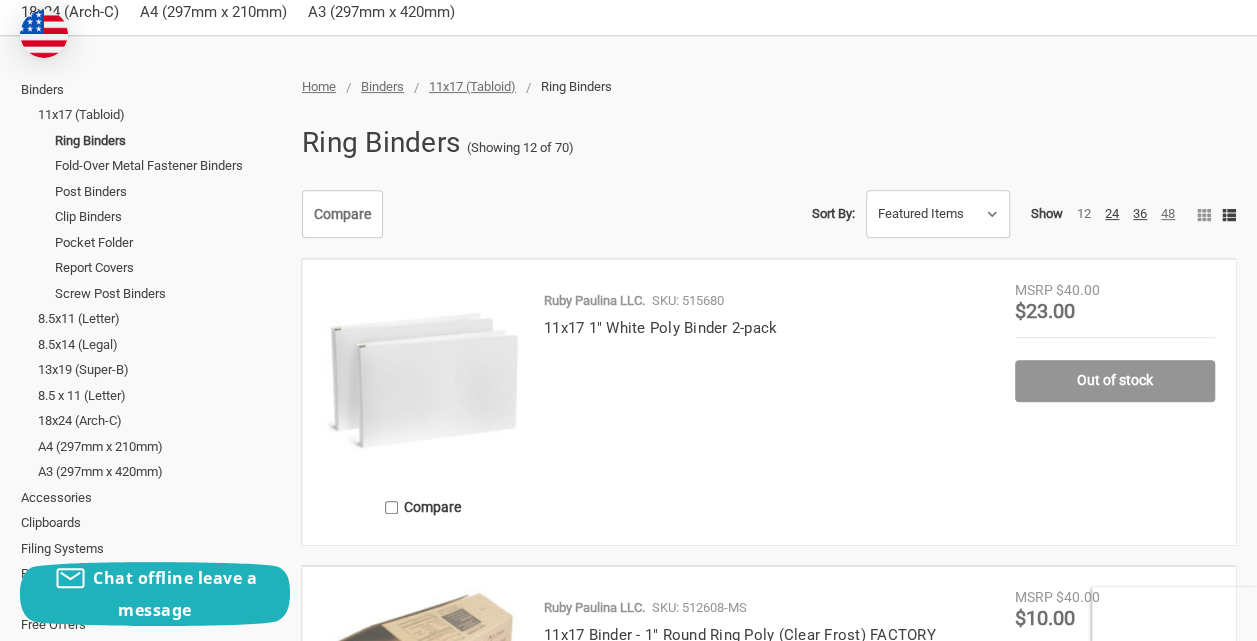 click on "48" at bounding box center (1168, 213) 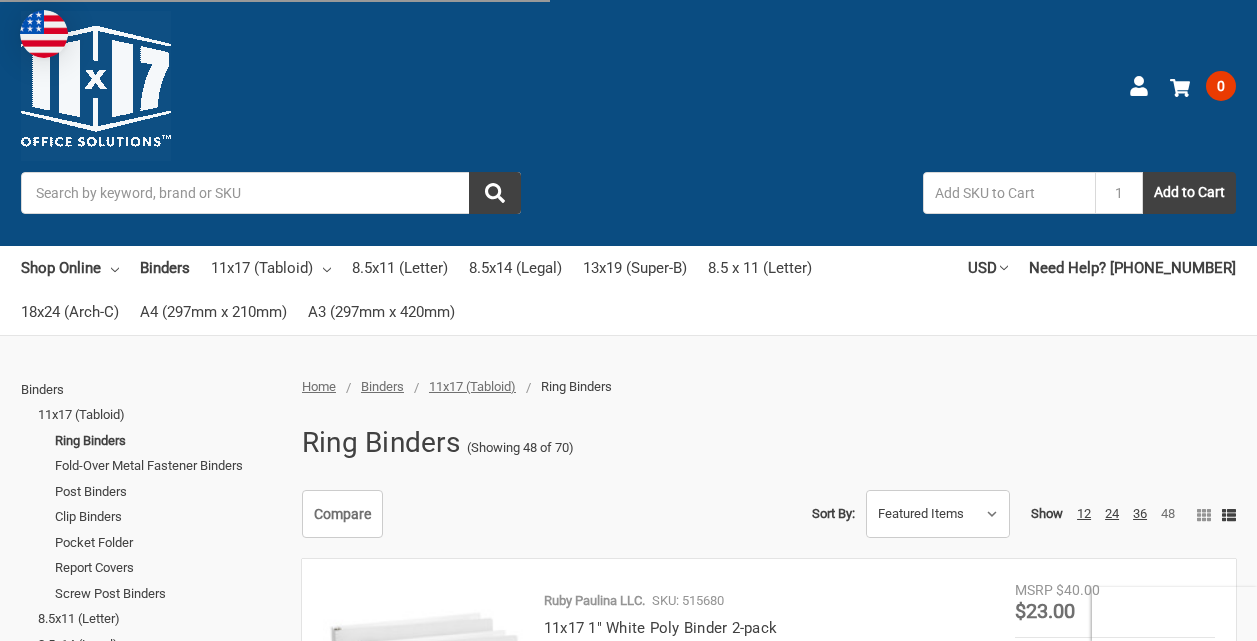 scroll, scrollTop: 0, scrollLeft: 0, axis: both 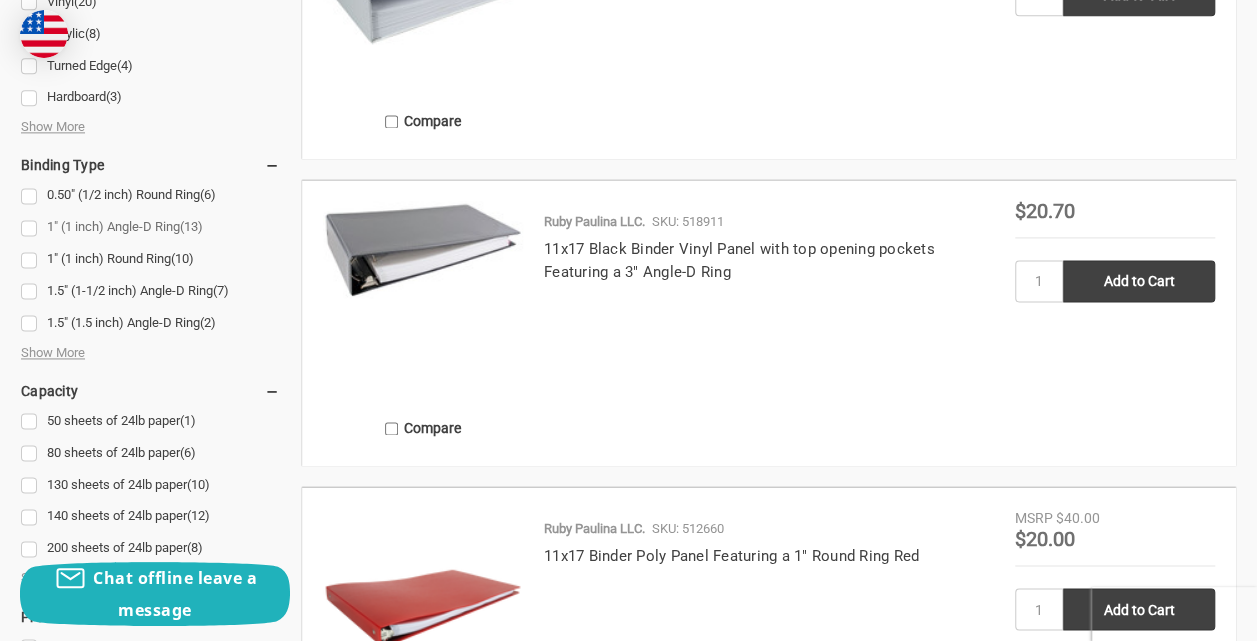 click on "1" (1 inch) Angle-D Ring
(13)" at bounding box center [150, 227] 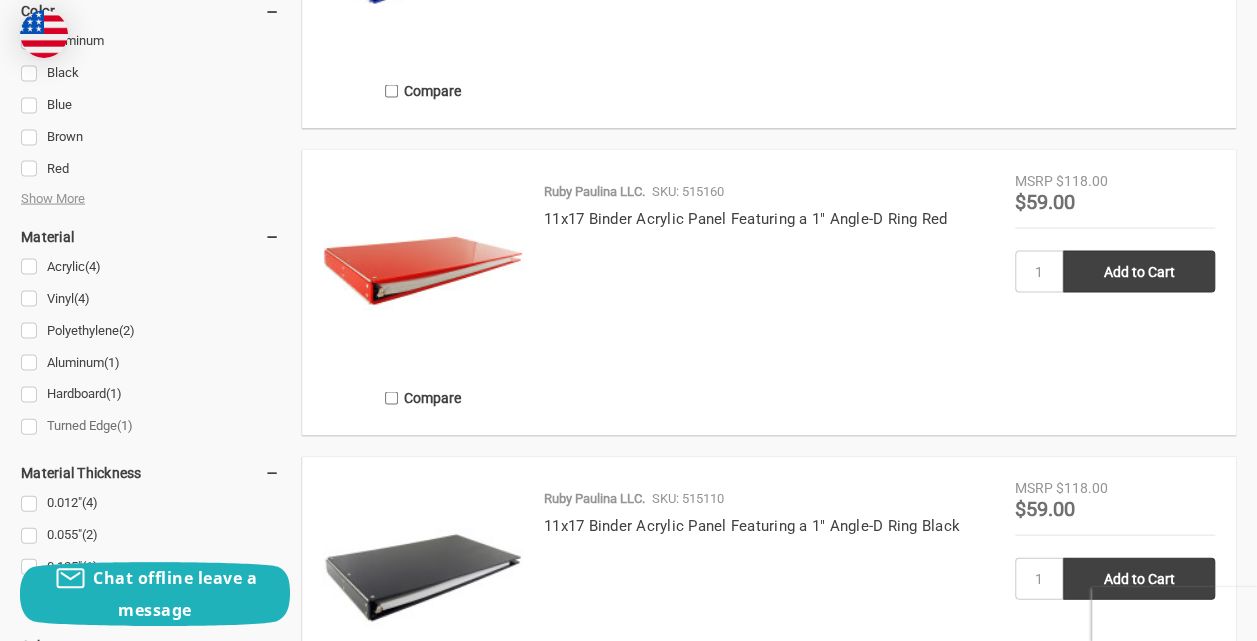 scroll, scrollTop: 1900, scrollLeft: 0, axis: vertical 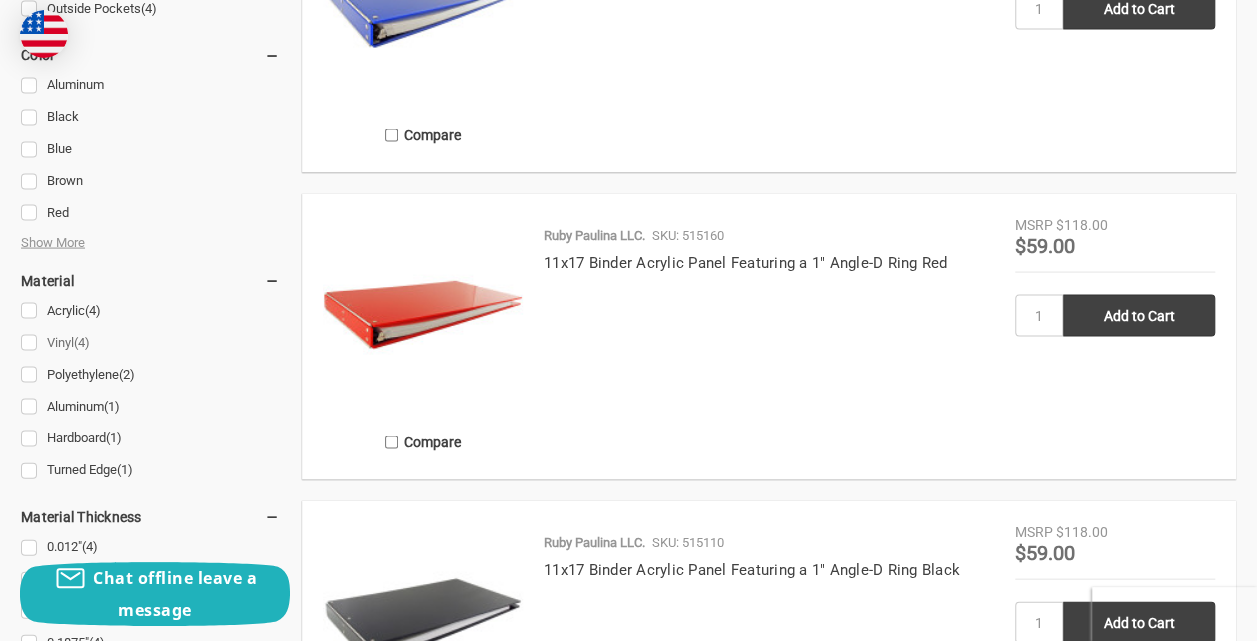 click on "Vinyl
(4)" at bounding box center (150, 343) 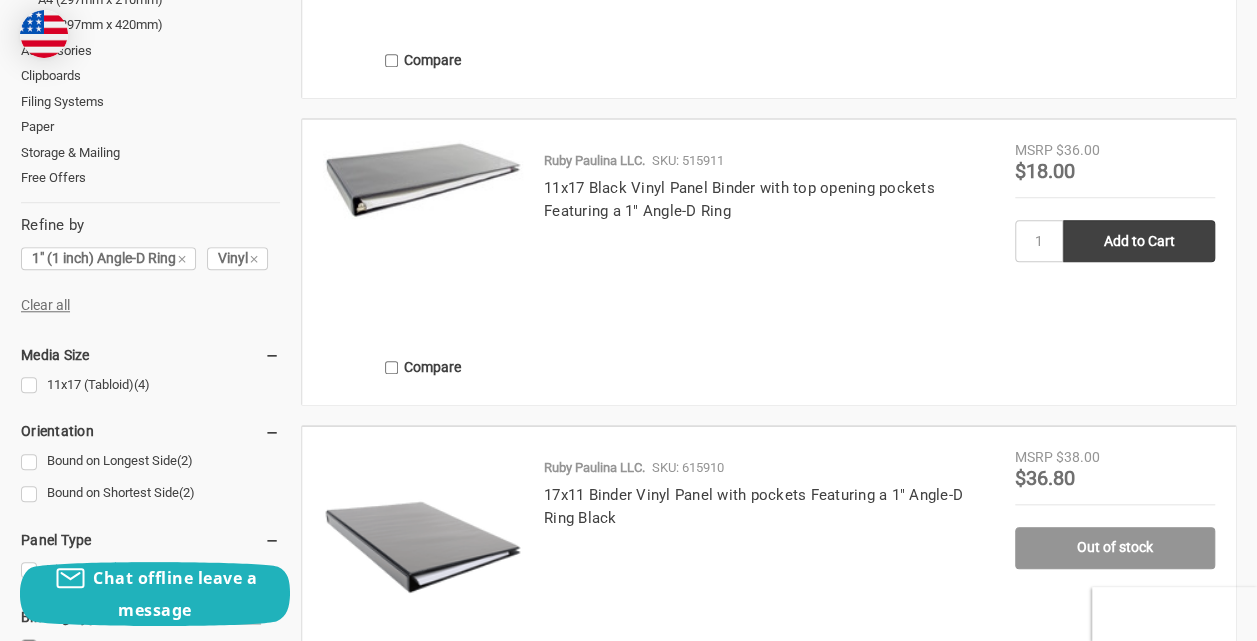 scroll, scrollTop: 700, scrollLeft: 0, axis: vertical 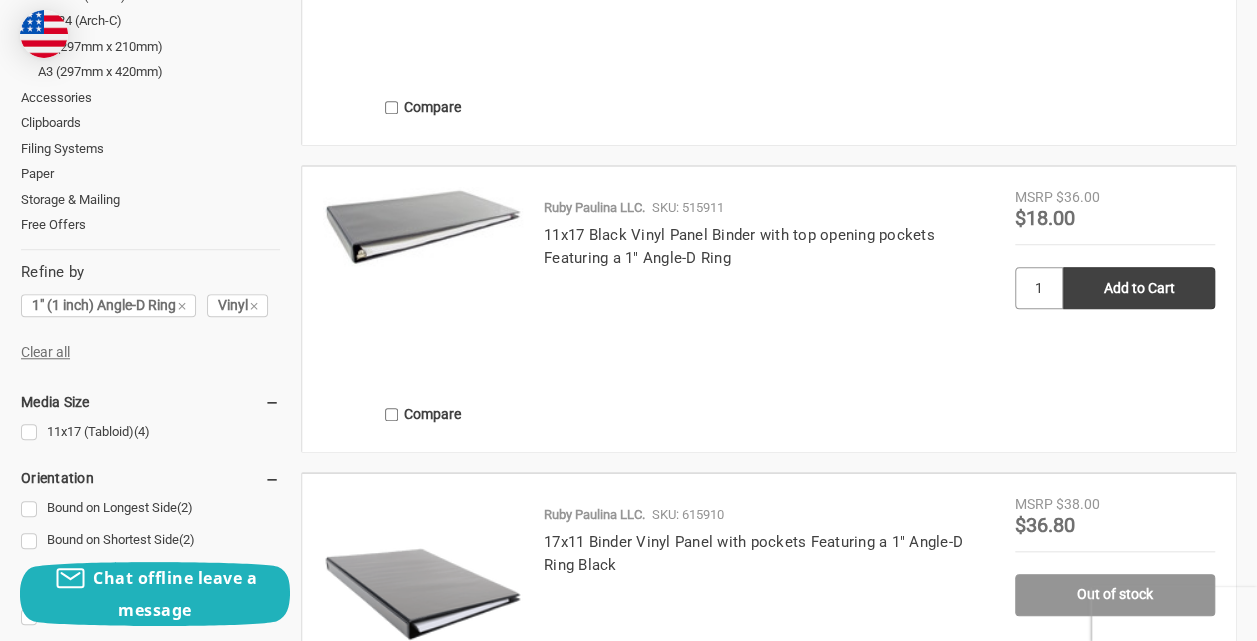 click on "1" at bounding box center [1039, 288] 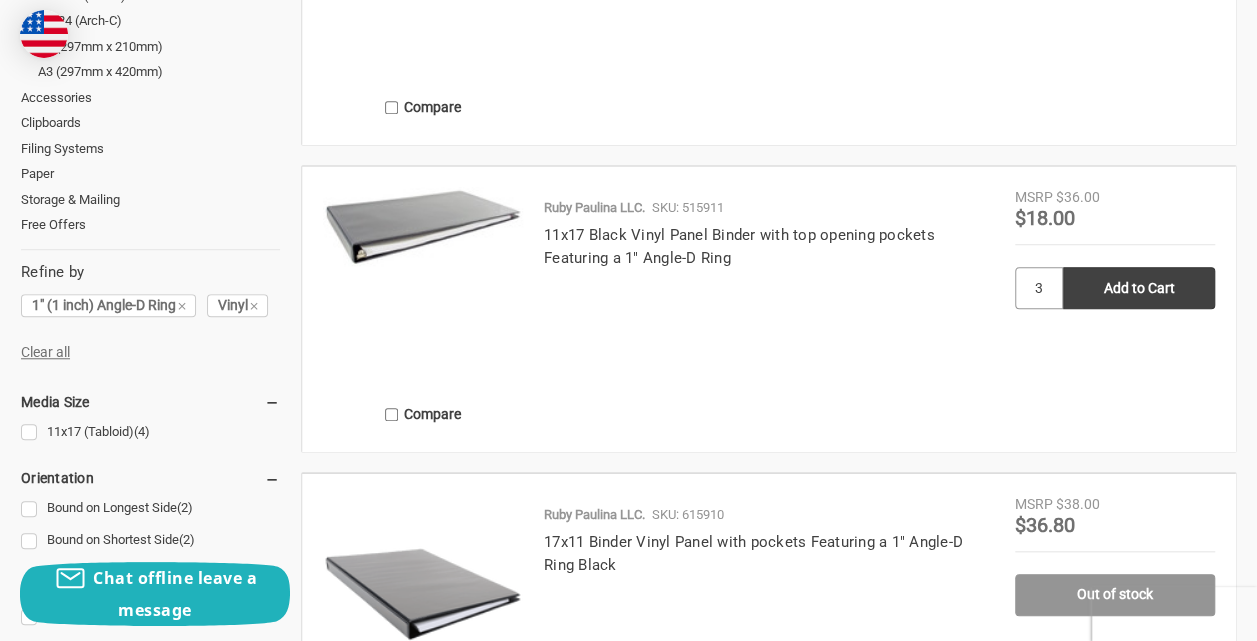 type on "3" 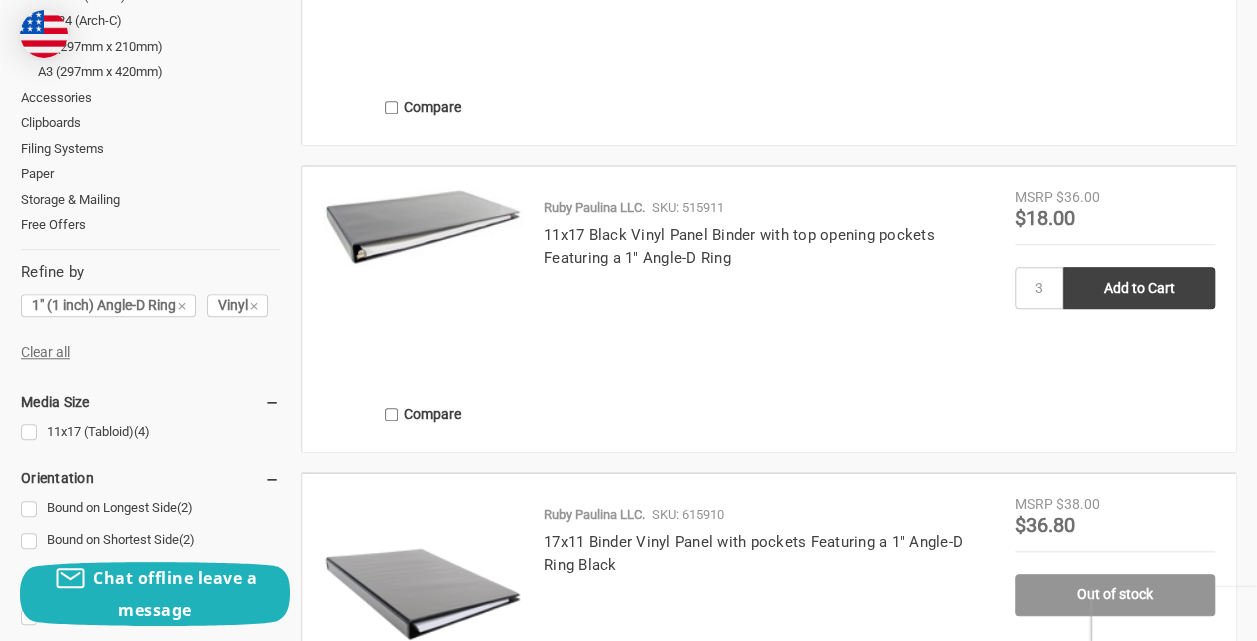 click at bounding box center (423, 287) 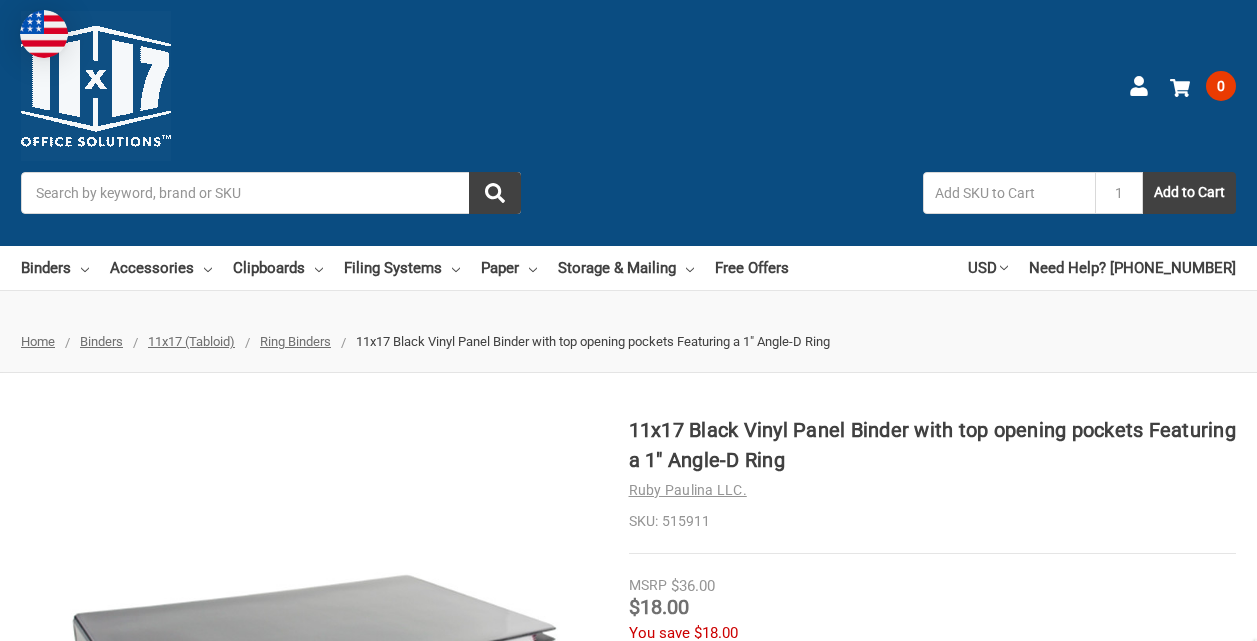 scroll, scrollTop: 0, scrollLeft: 0, axis: both 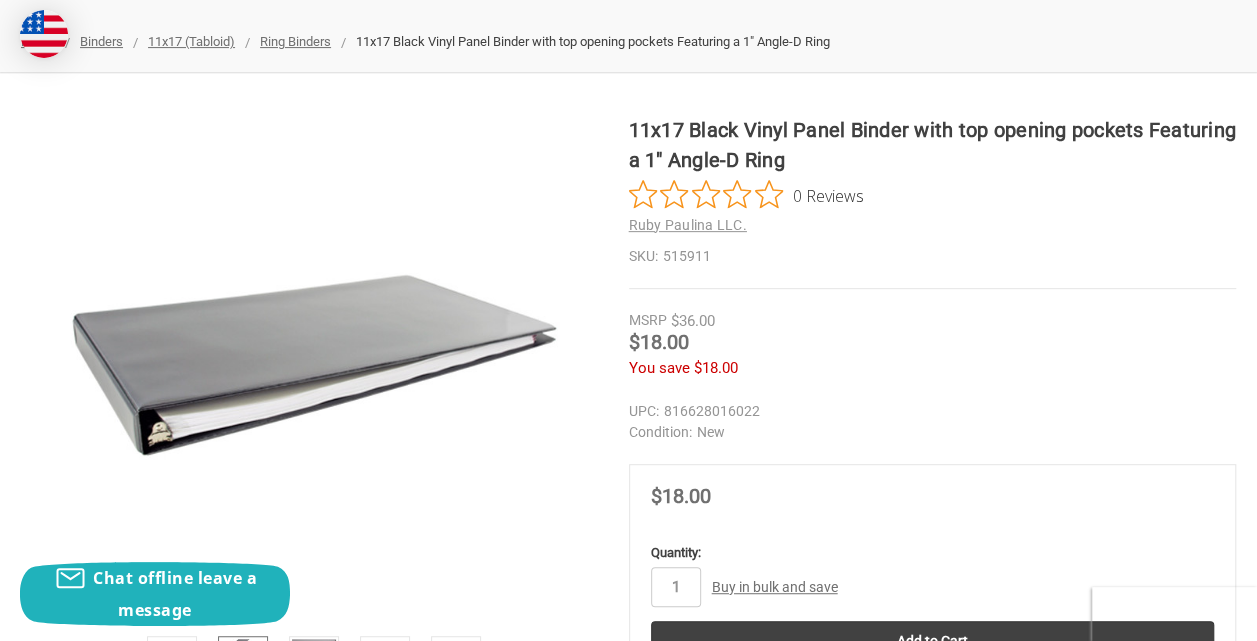 click at bounding box center (243, 652) 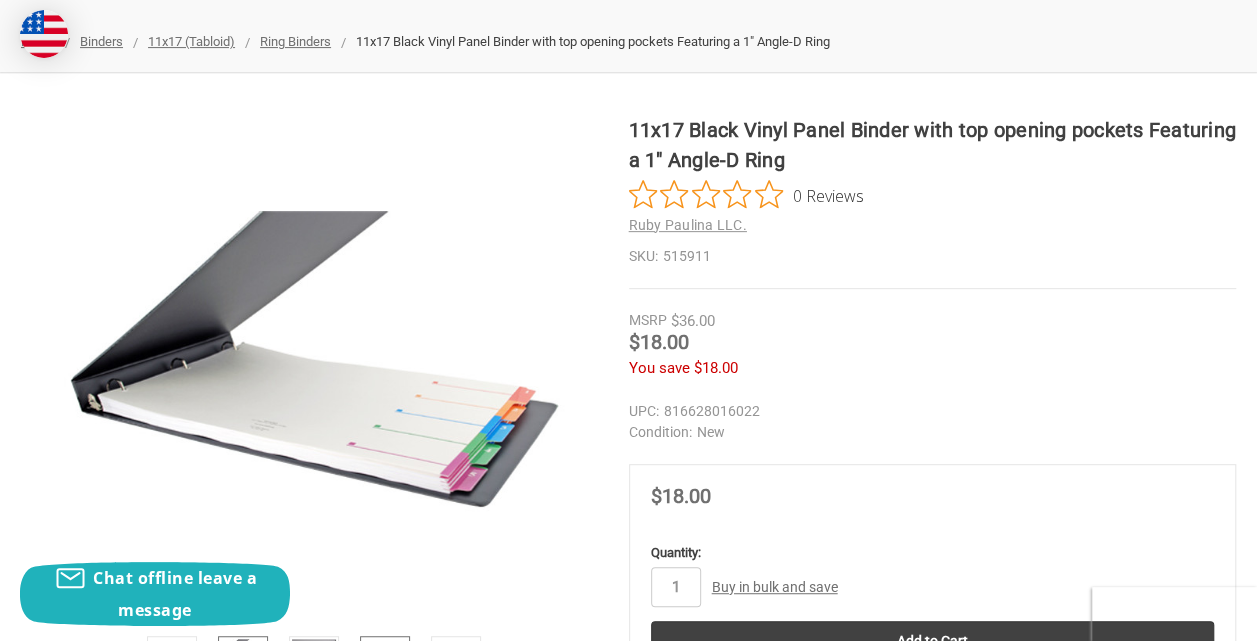 click at bounding box center [385, 650] 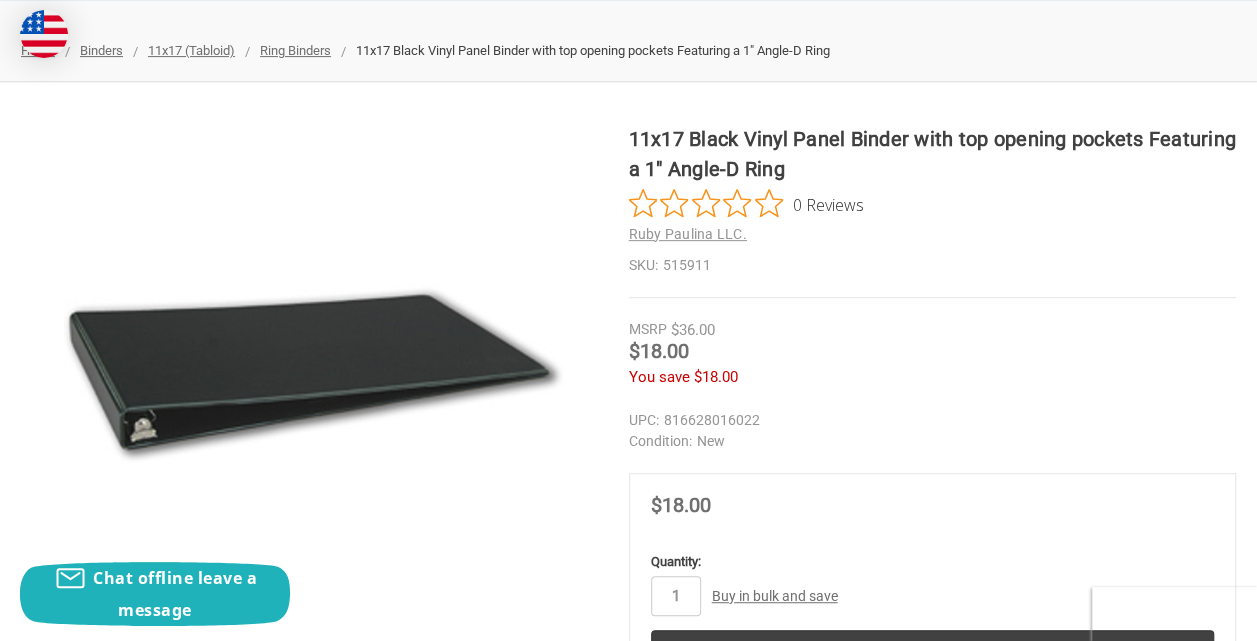 scroll, scrollTop: 300, scrollLeft: 0, axis: vertical 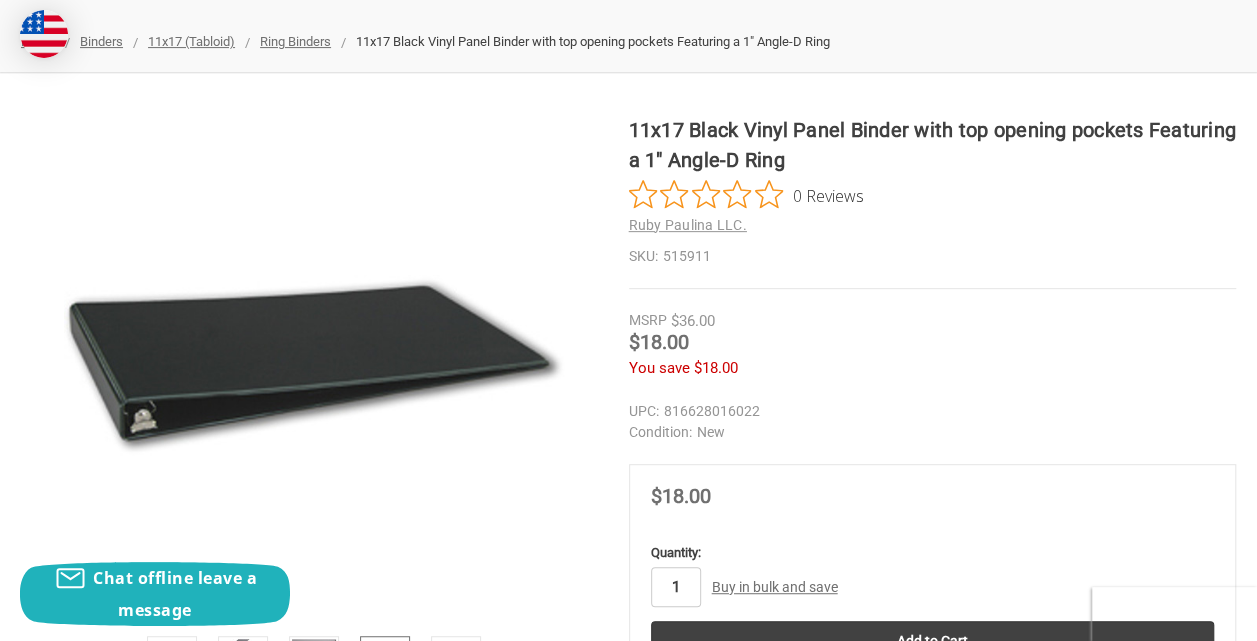 click on "1" at bounding box center [676, 587] 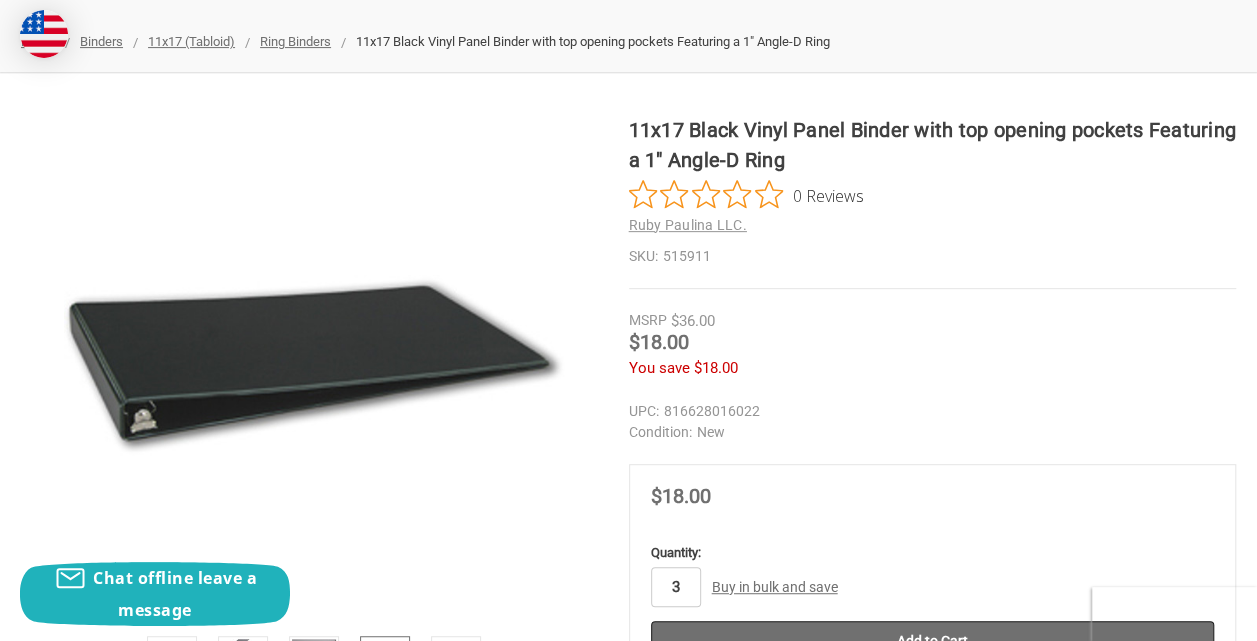 type on "3" 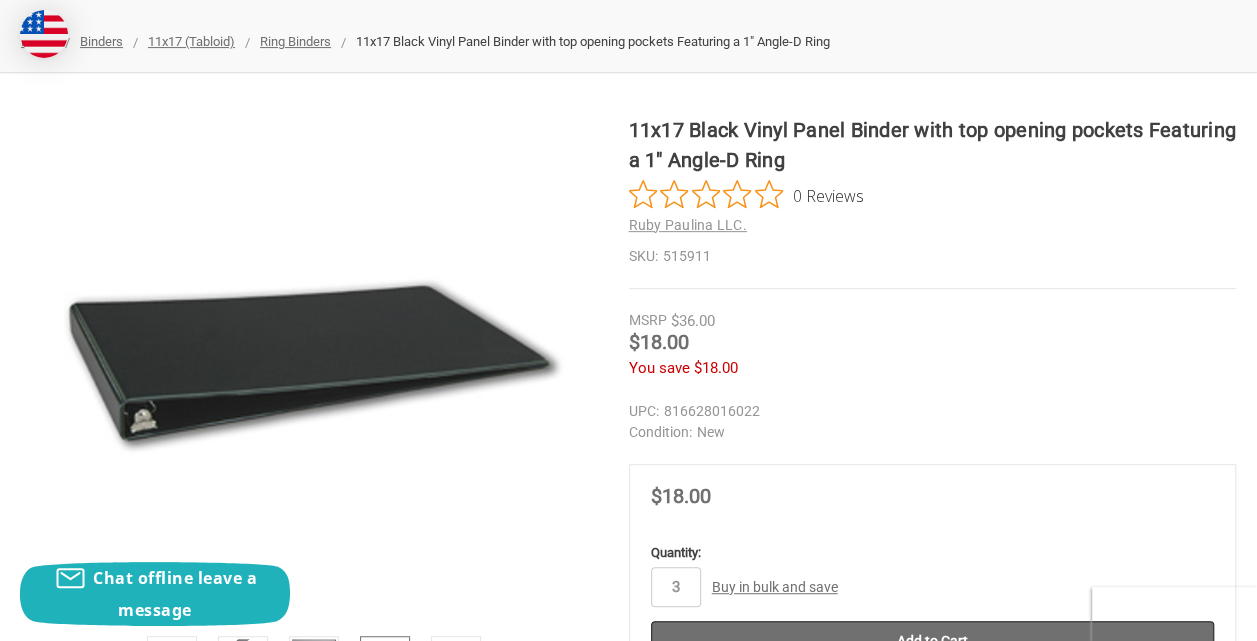 click on "Add to Cart" at bounding box center [933, 641] 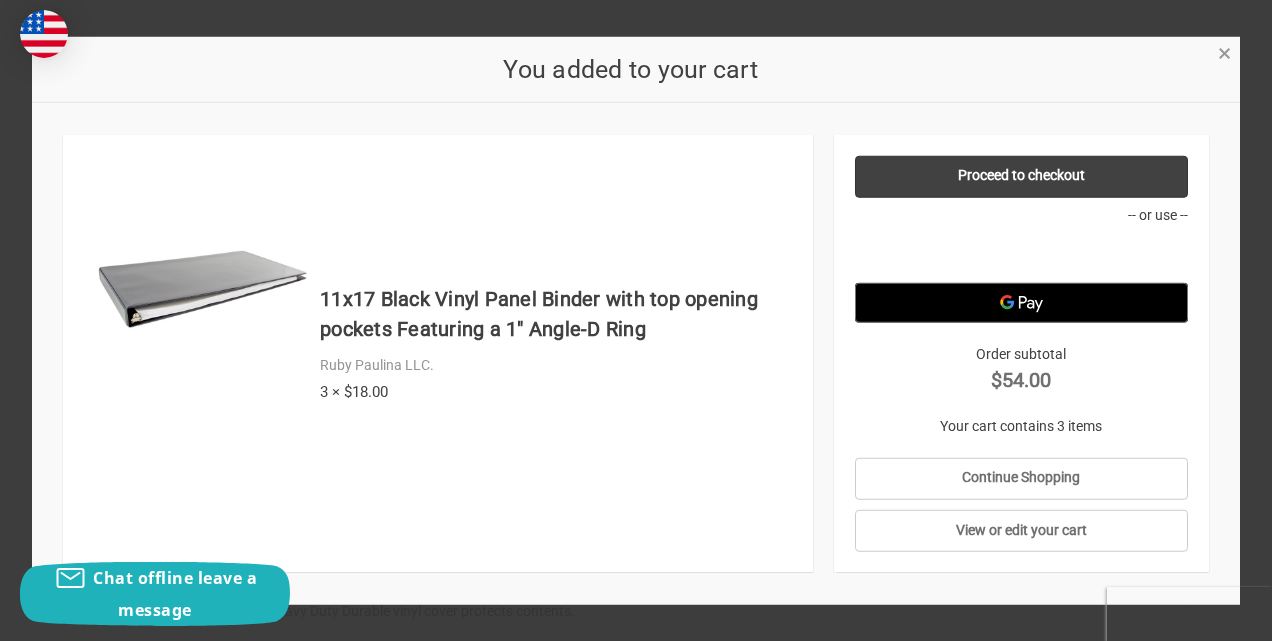 click on "×" at bounding box center (1224, 53) 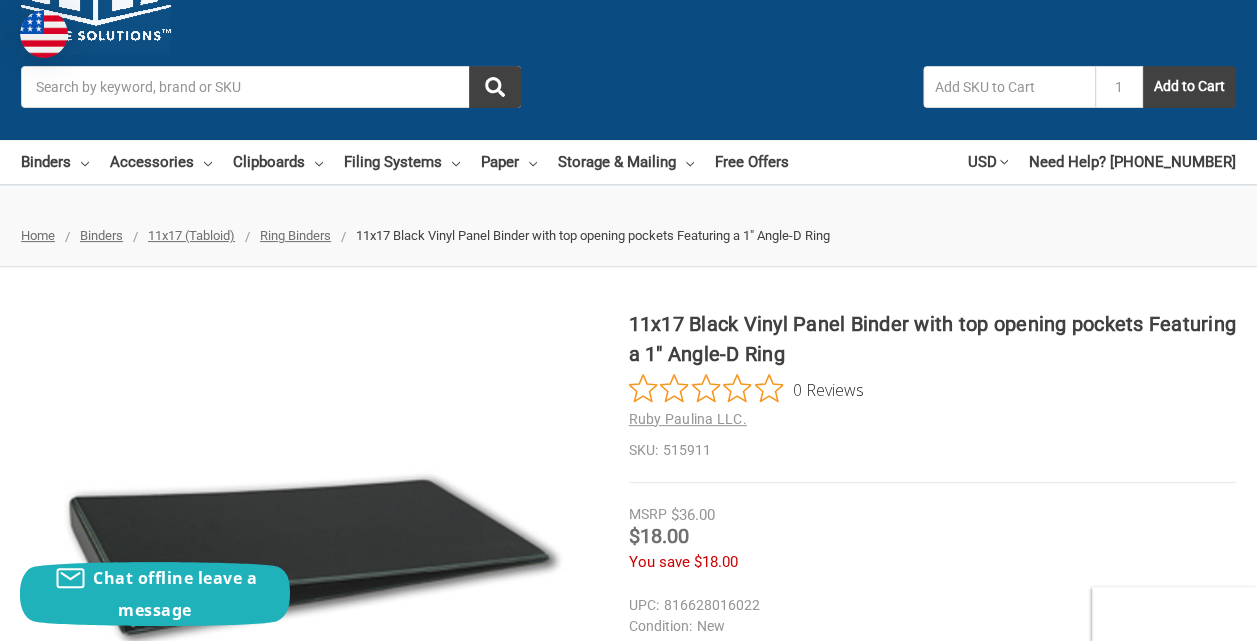 scroll, scrollTop: 0, scrollLeft: 0, axis: both 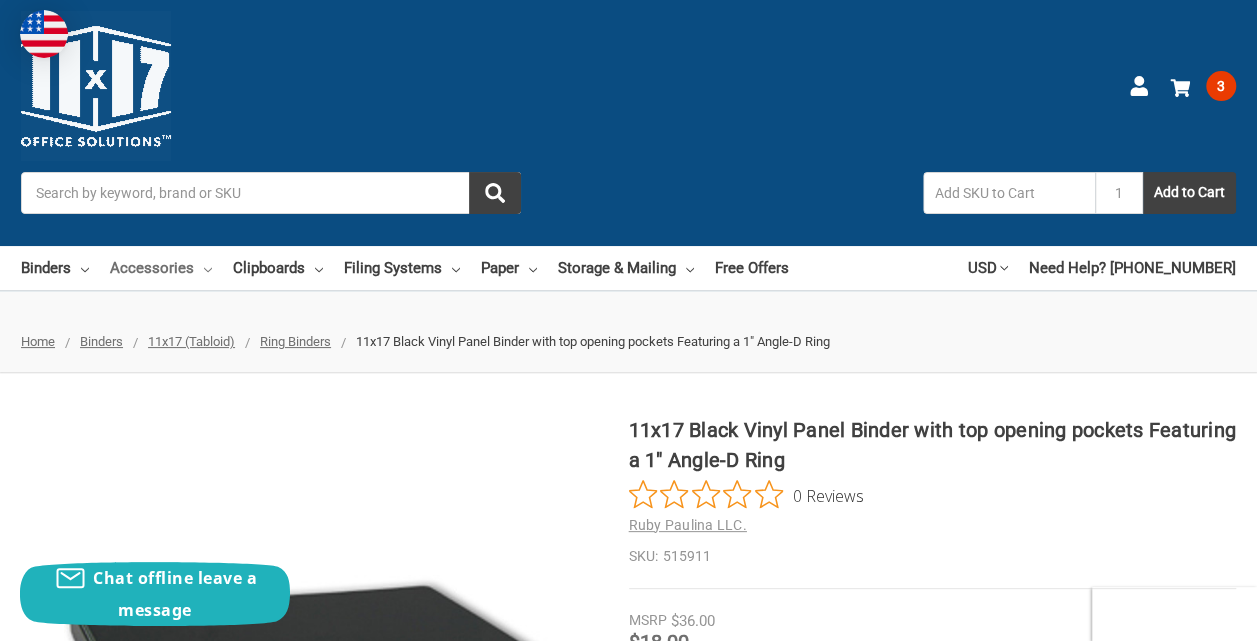 click on "Accessories" at bounding box center [161, 268] 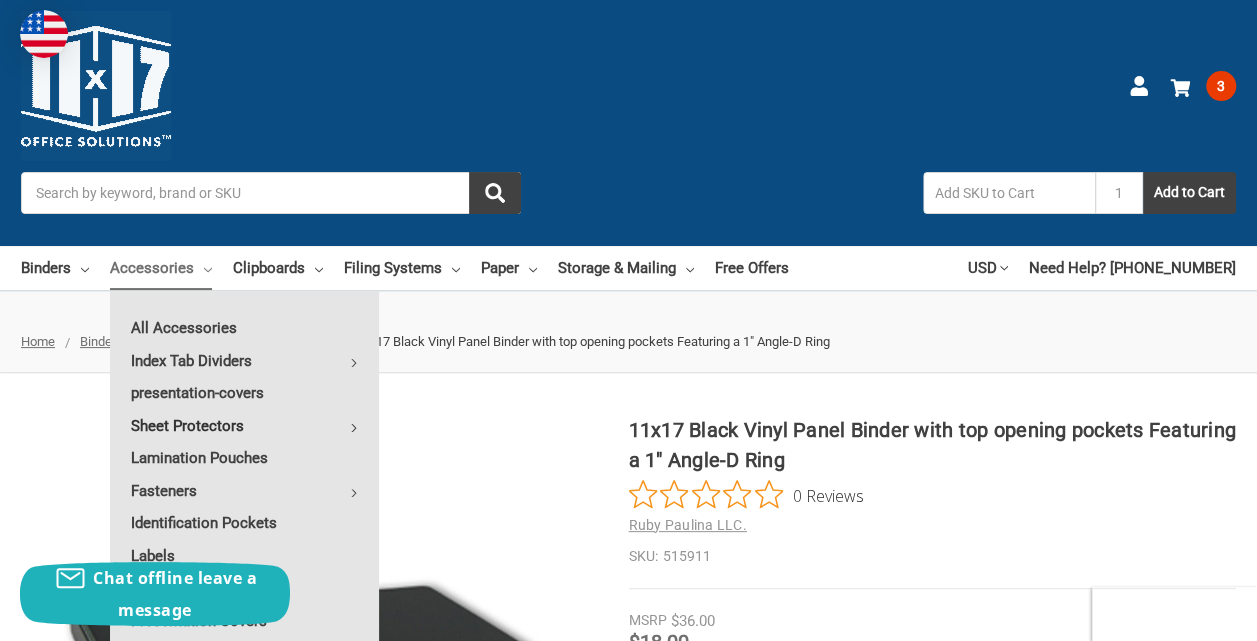 click on "Sheet Protectors" at bounding box center [244, 426] 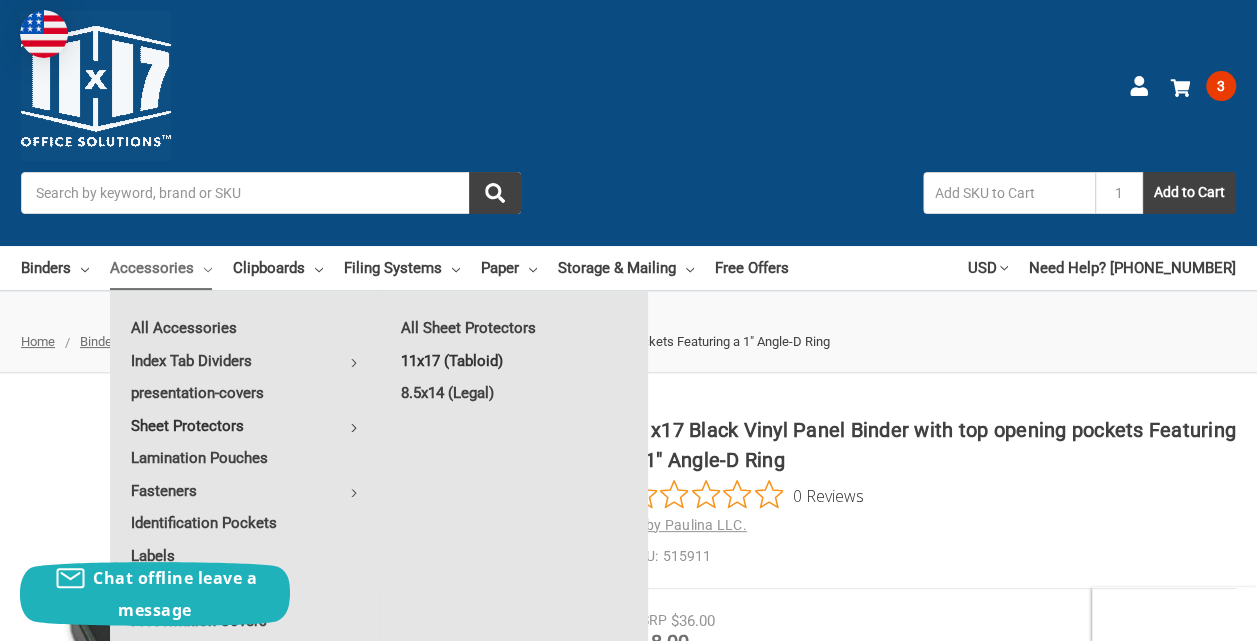 click on "11x17 (Tabloid)" at bounding box center [514, 361] 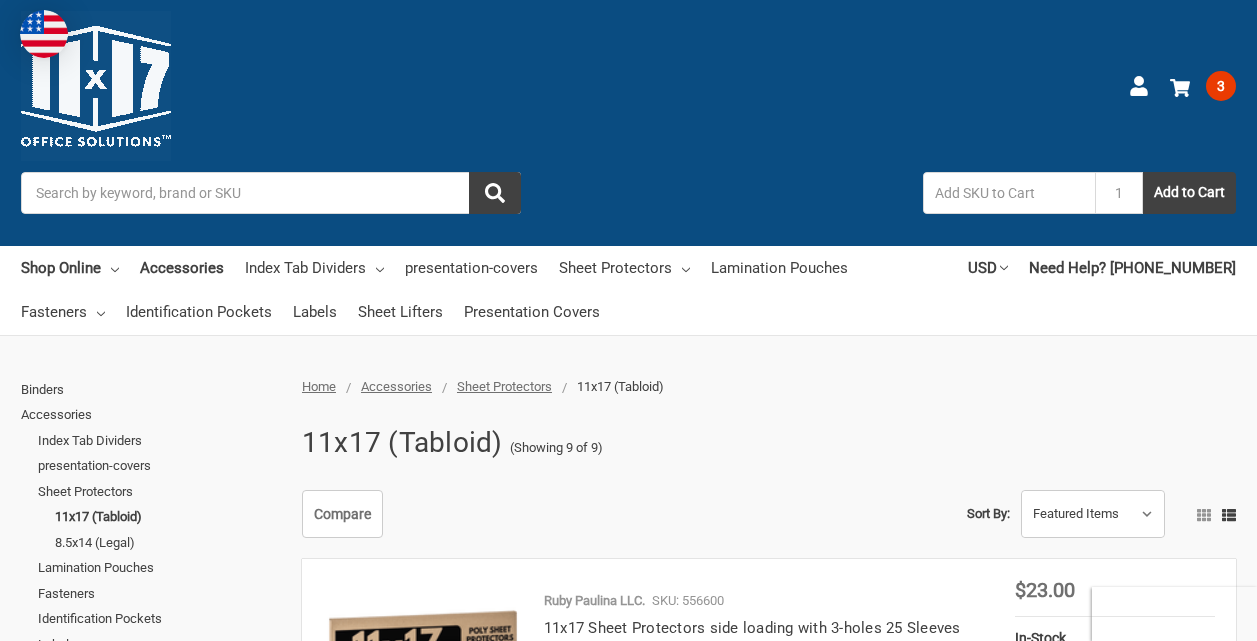 scroll, scrollTop: 0, scrollLeft: 0, axis: both 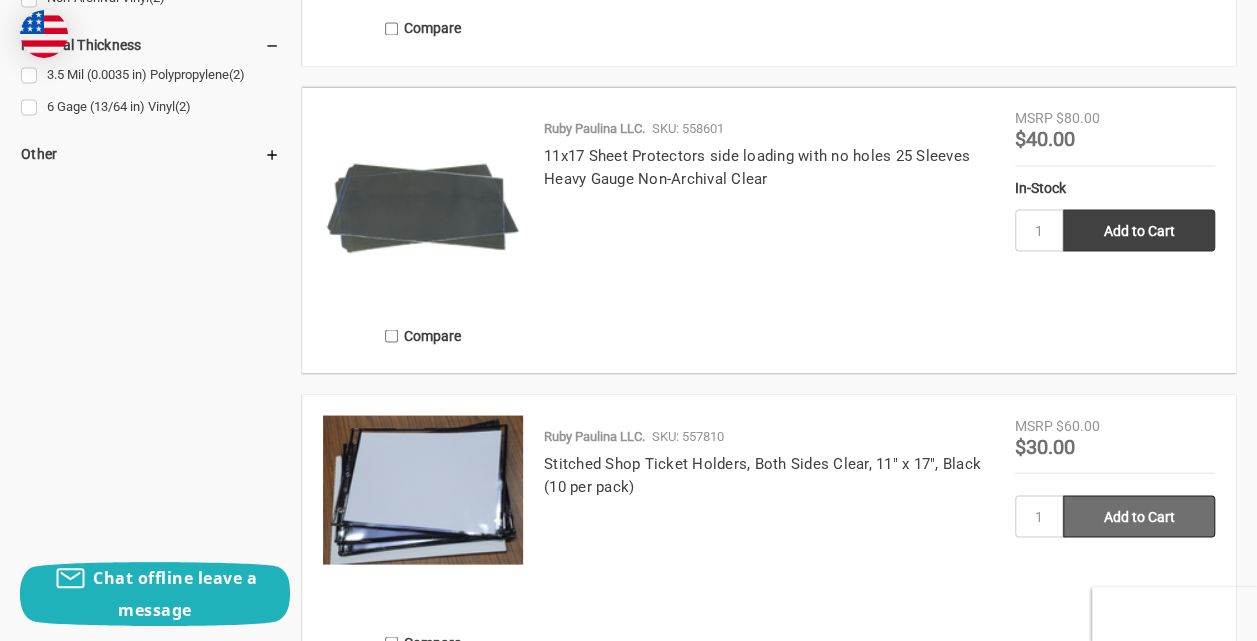 click on "Add to Cart" at bounding box center (1139, 516) 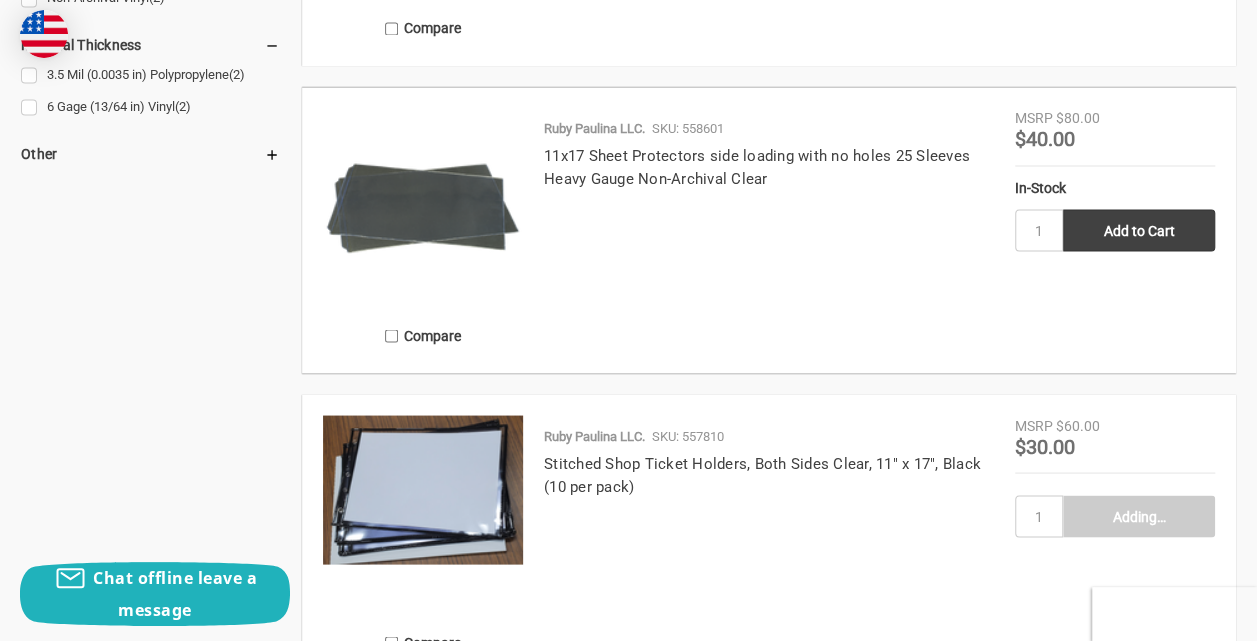 type on "Add to Cart" 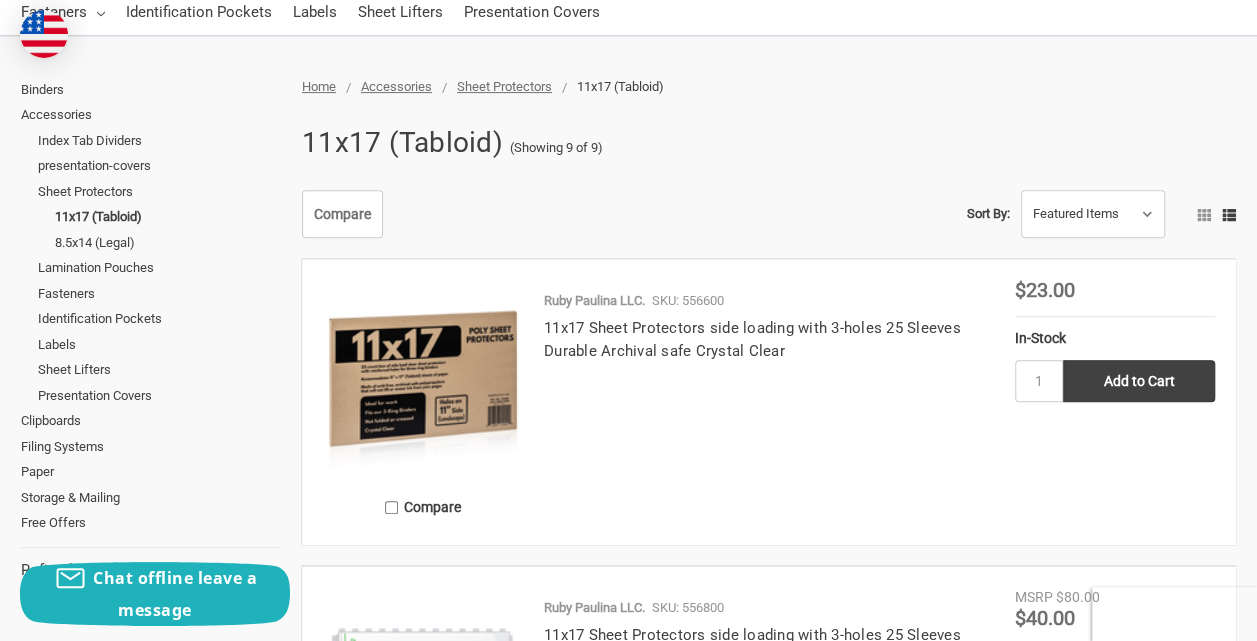 scroll, scrollTop: 300, scrollLeft: 0, axis: vertical 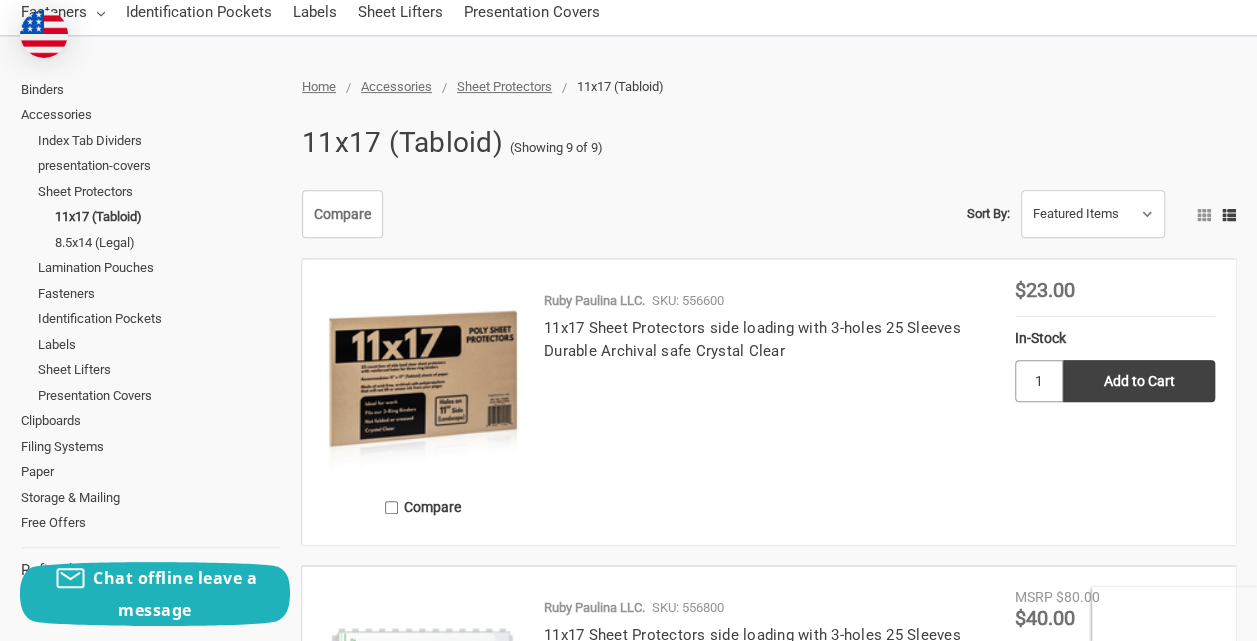 click on "1" at bounding box center (1039, 381) 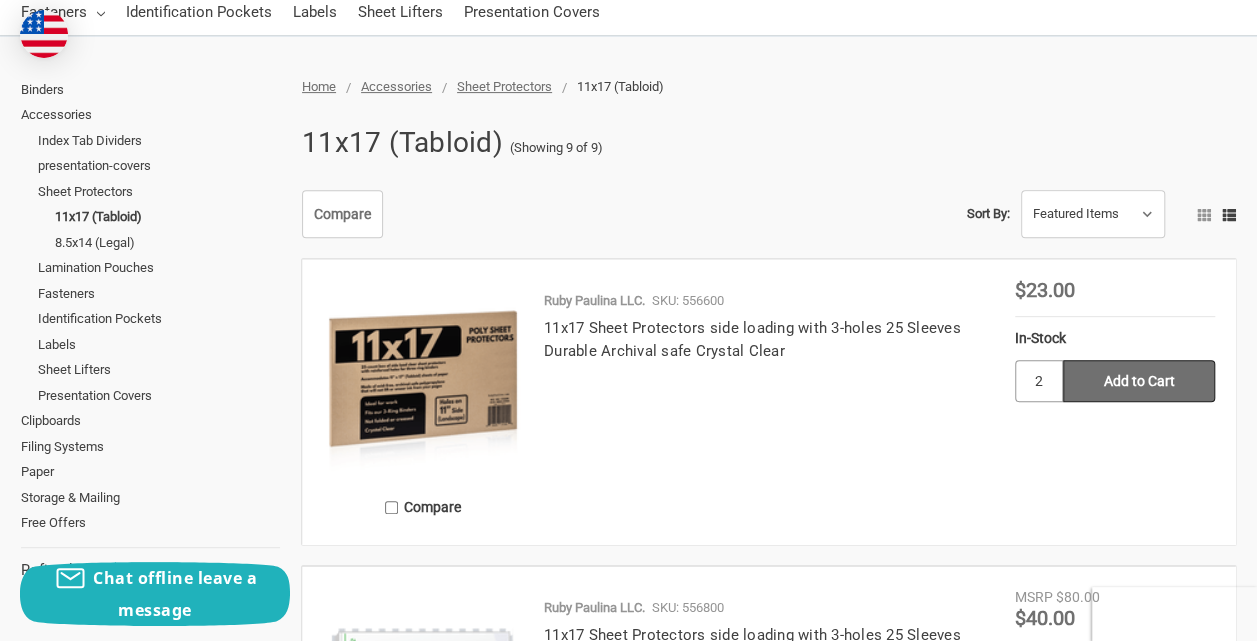 type on "2" 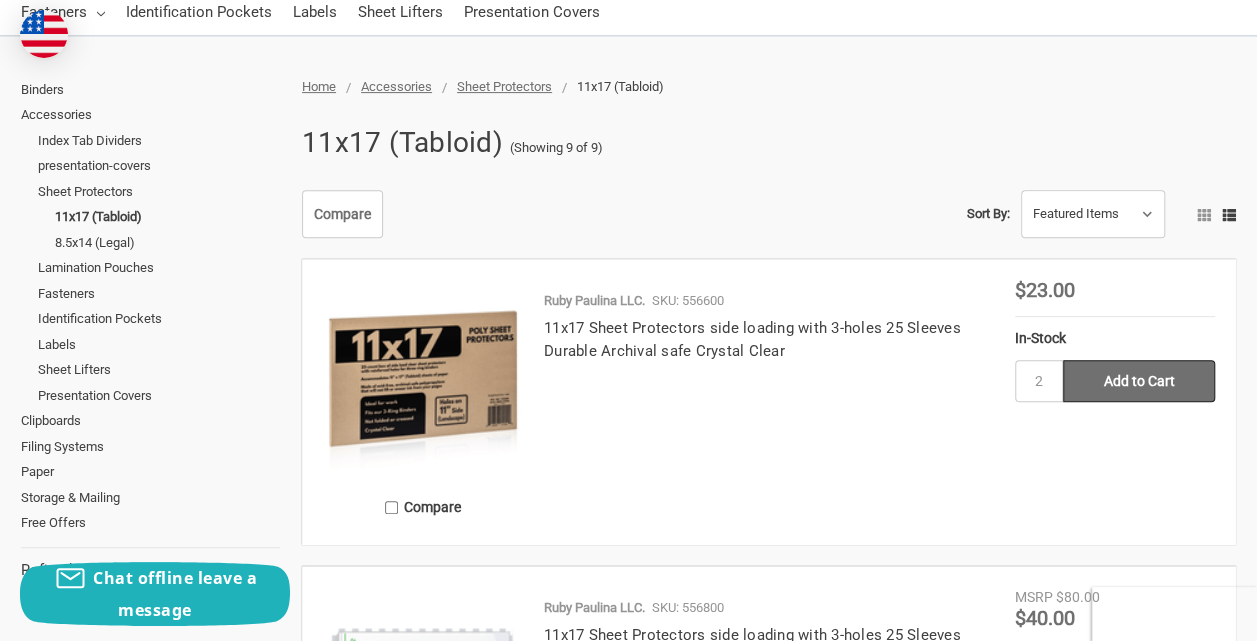 click on "Add to Cart" at bounding box center (1139, 381) 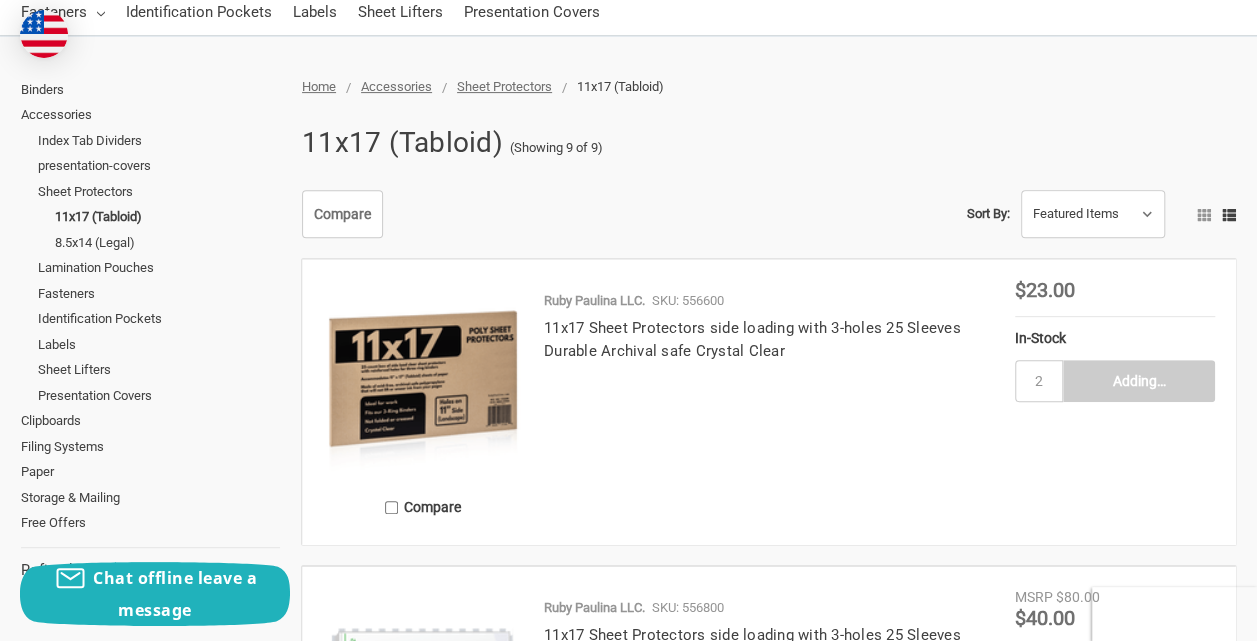 type on "Add to Cart" 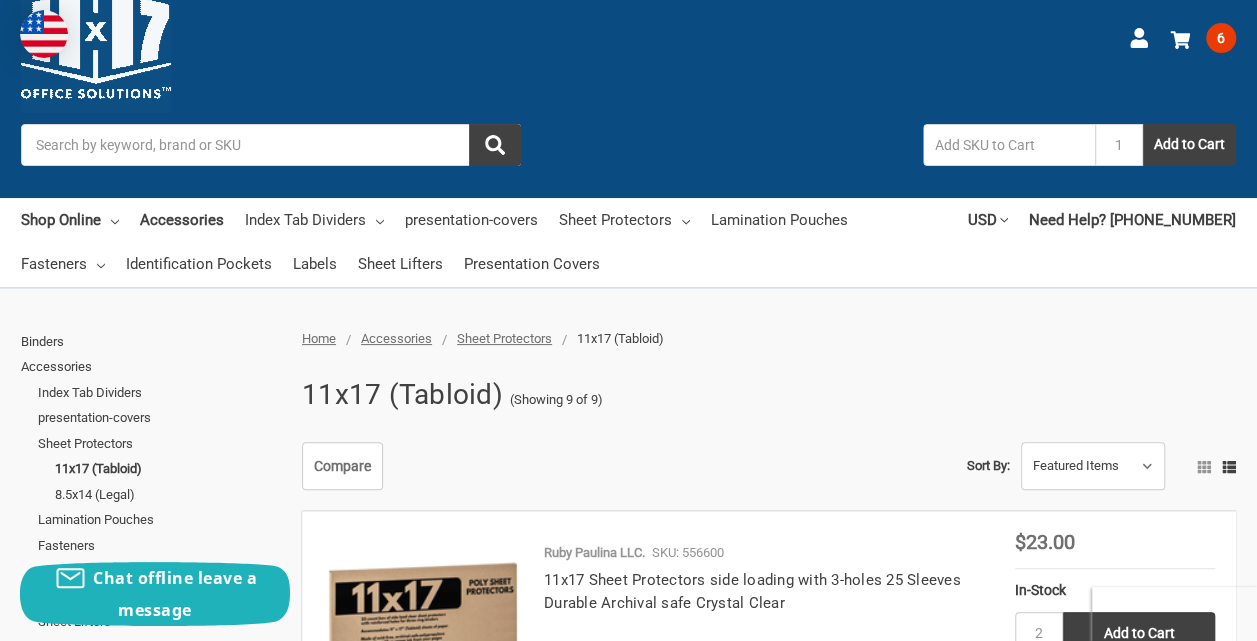 scroll, scrollTop: 0, scrollLeft: 0, axis: both 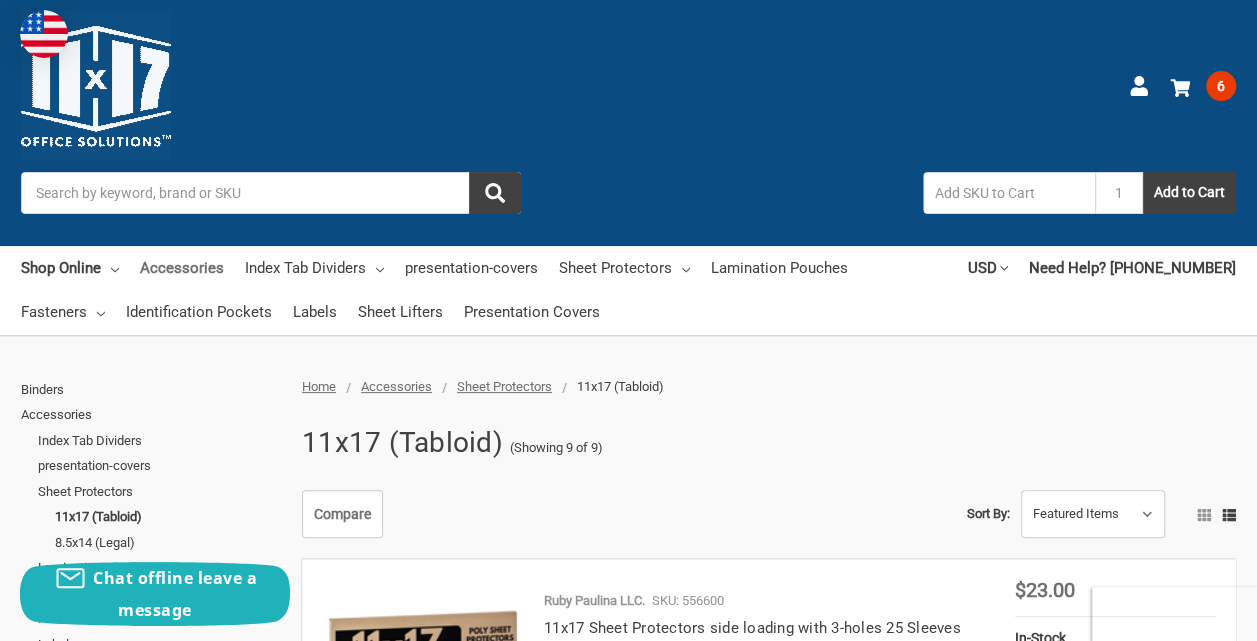 click on "Accessories" at bounding box center (182, 268) 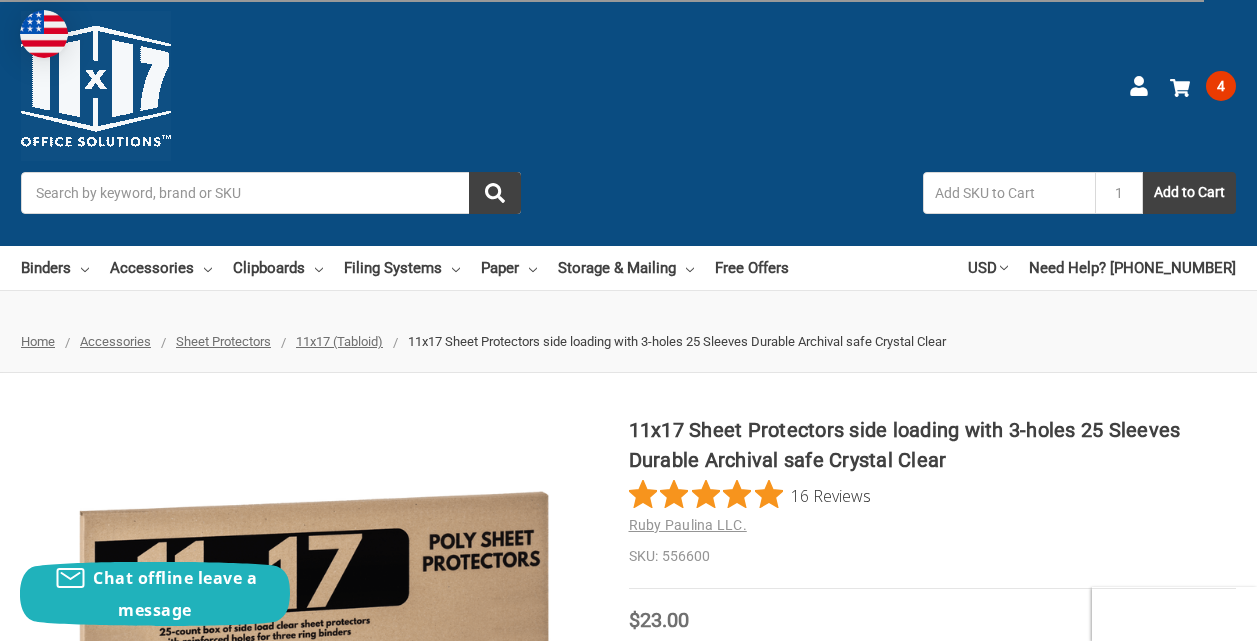 scroll, scrollTop: 0, scrollLeft: 0, axis: both 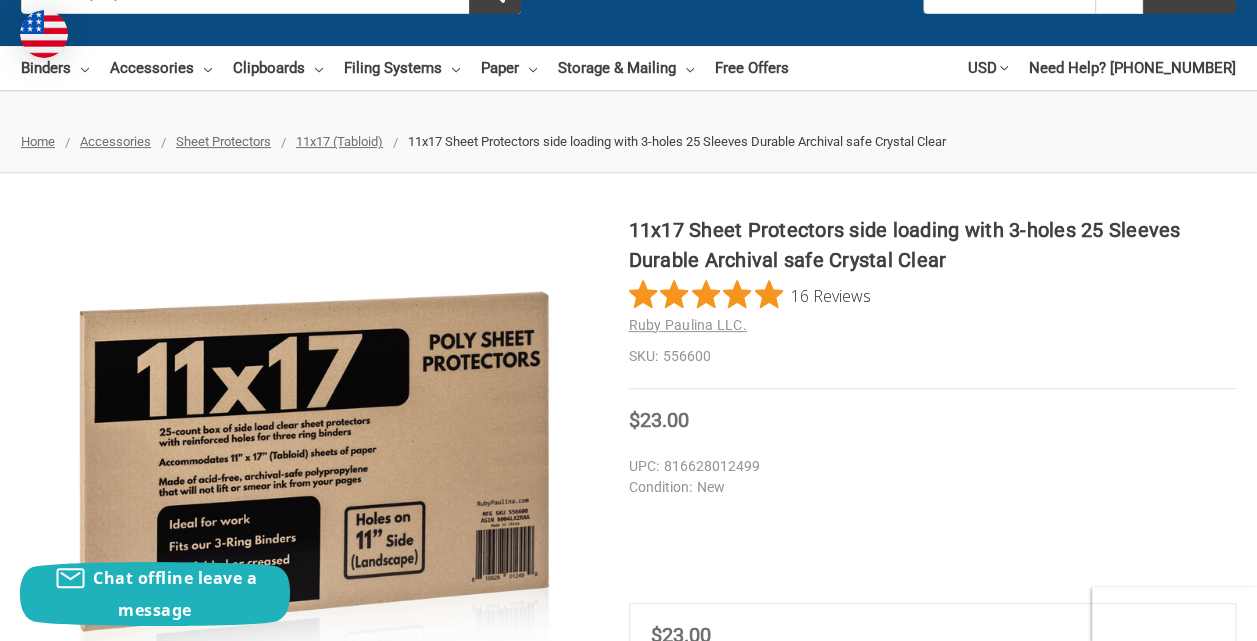 click at bounding box center [168, 751] 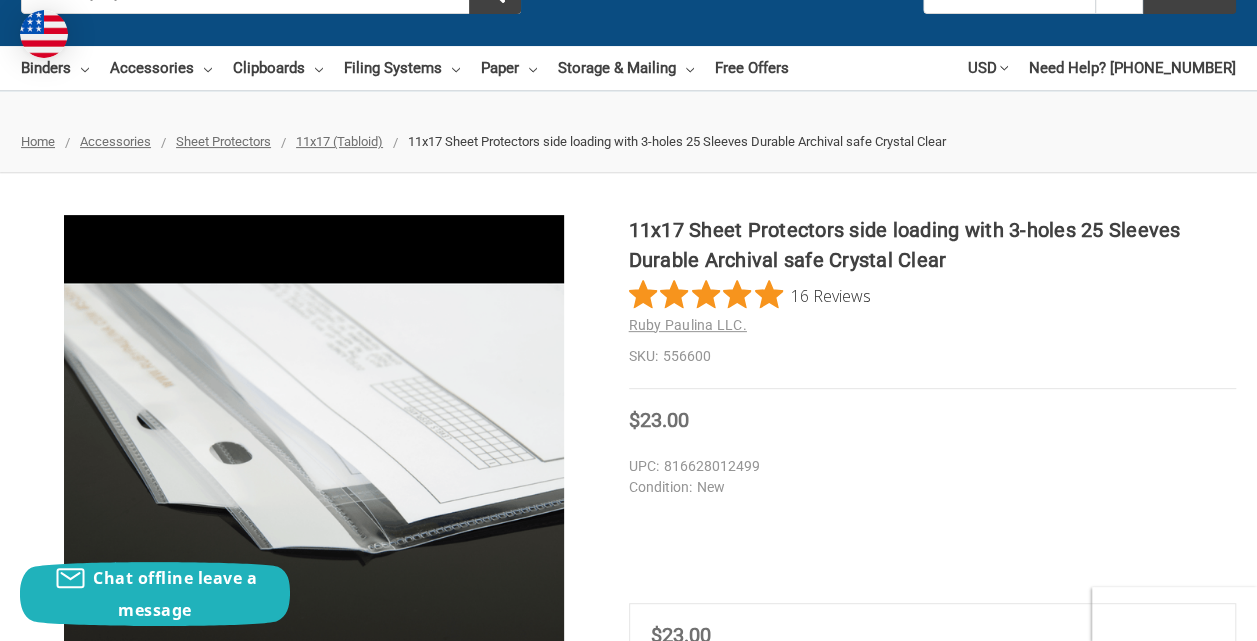 click at bounding box center (241, 751) 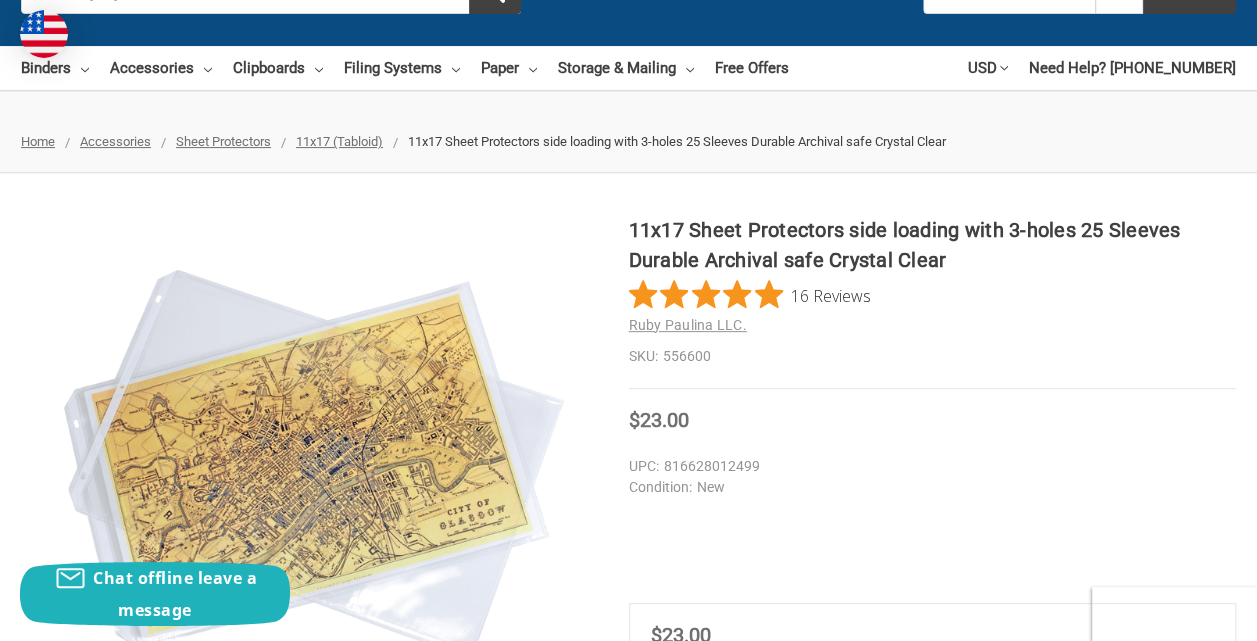 click at bounding box center (314, 751) 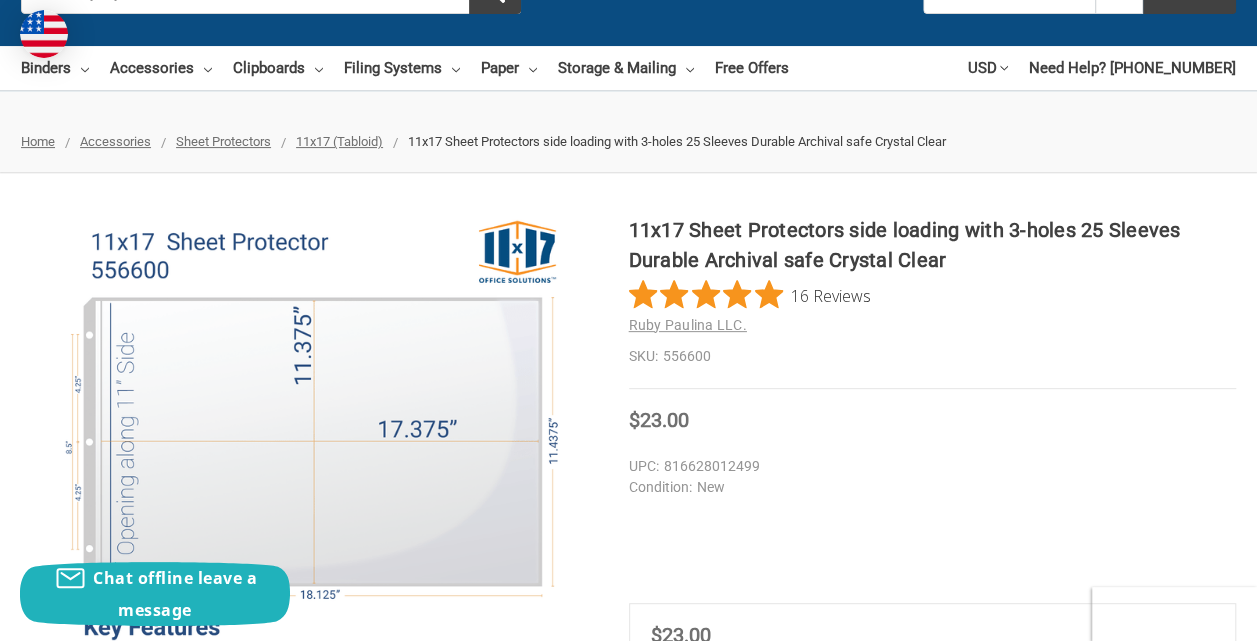 click at bounding box center (387, 751) 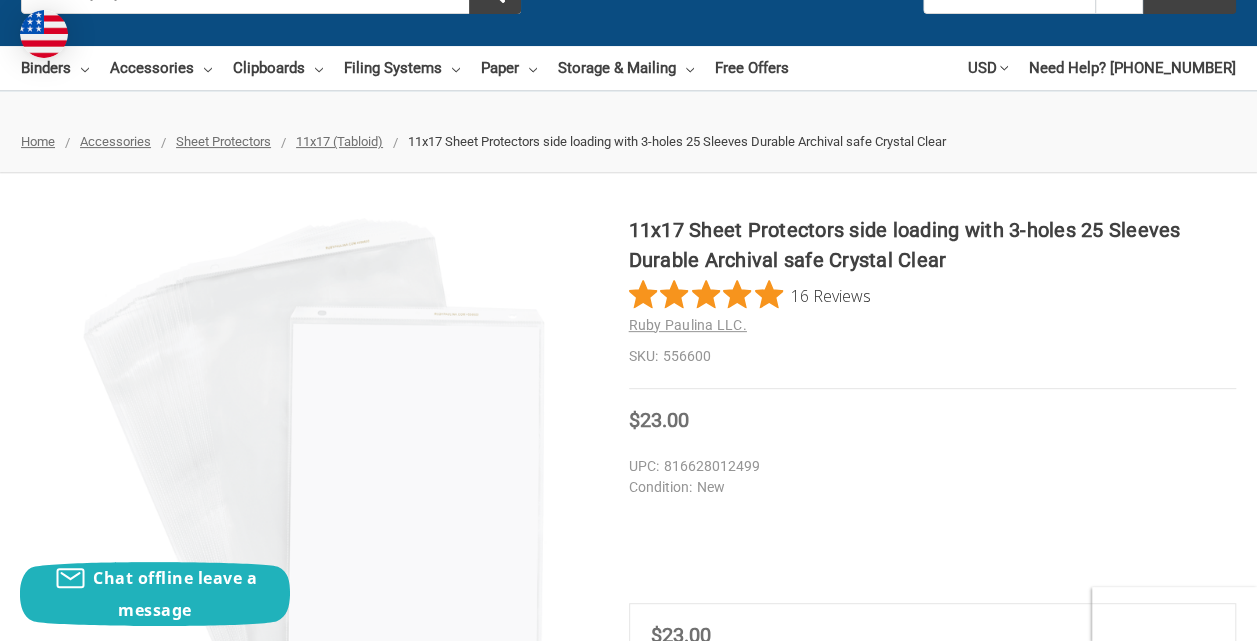 click on "Next" at bounding box center (593, 863) 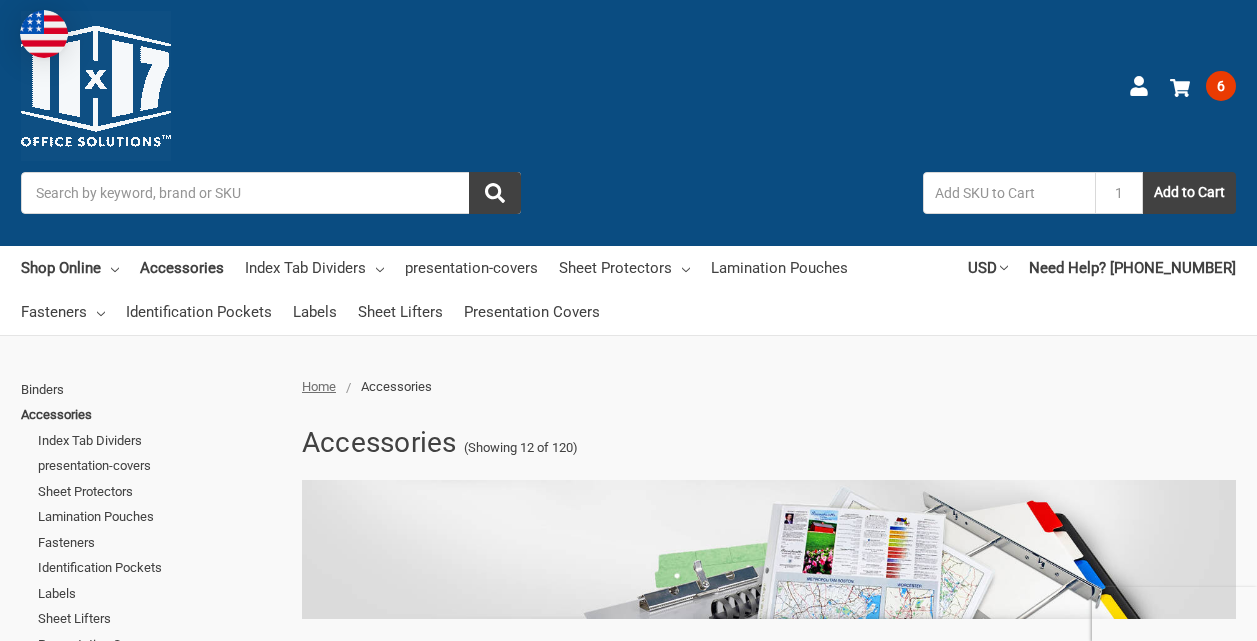 scroll, scrollTop: 0, scrollLeft: 0, axis: both 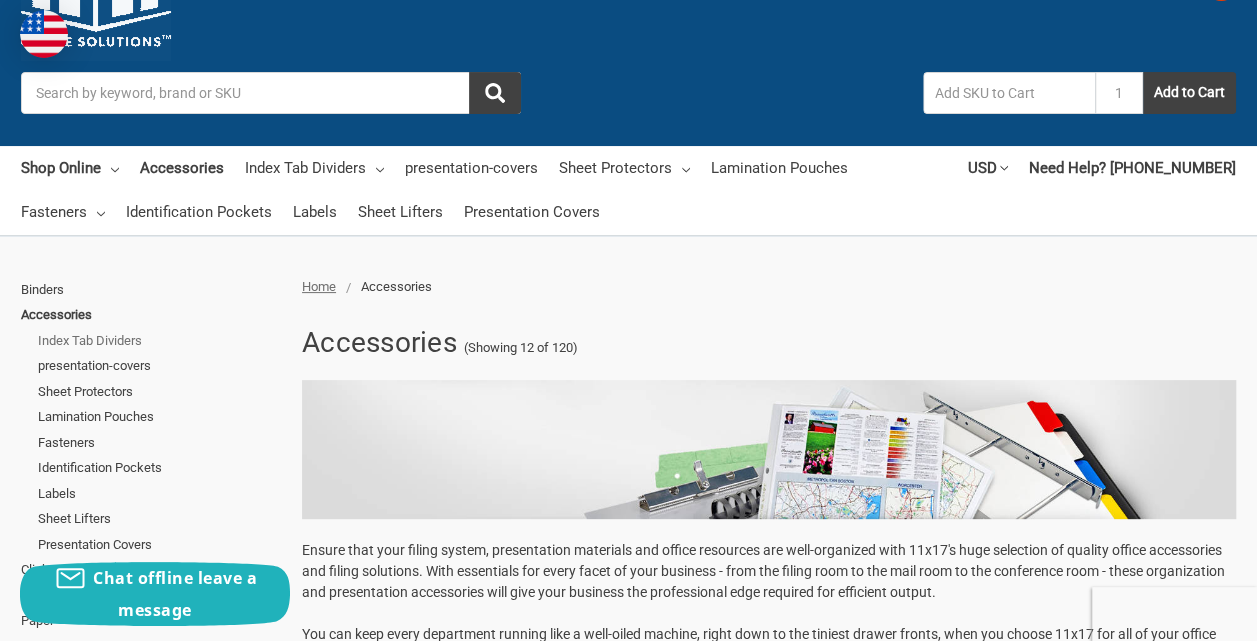 click on "Index Tab Dividers" at bounding box center (159, 341) 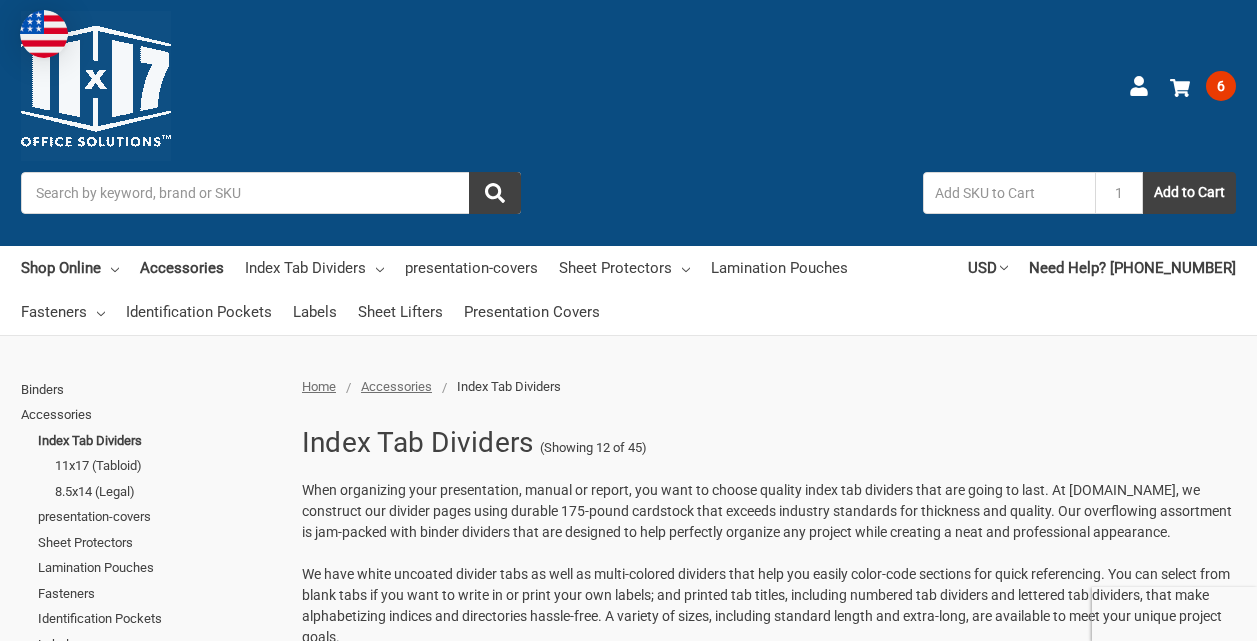 scroll, scrollTop: 0, scrollLeft: 0, axis: both 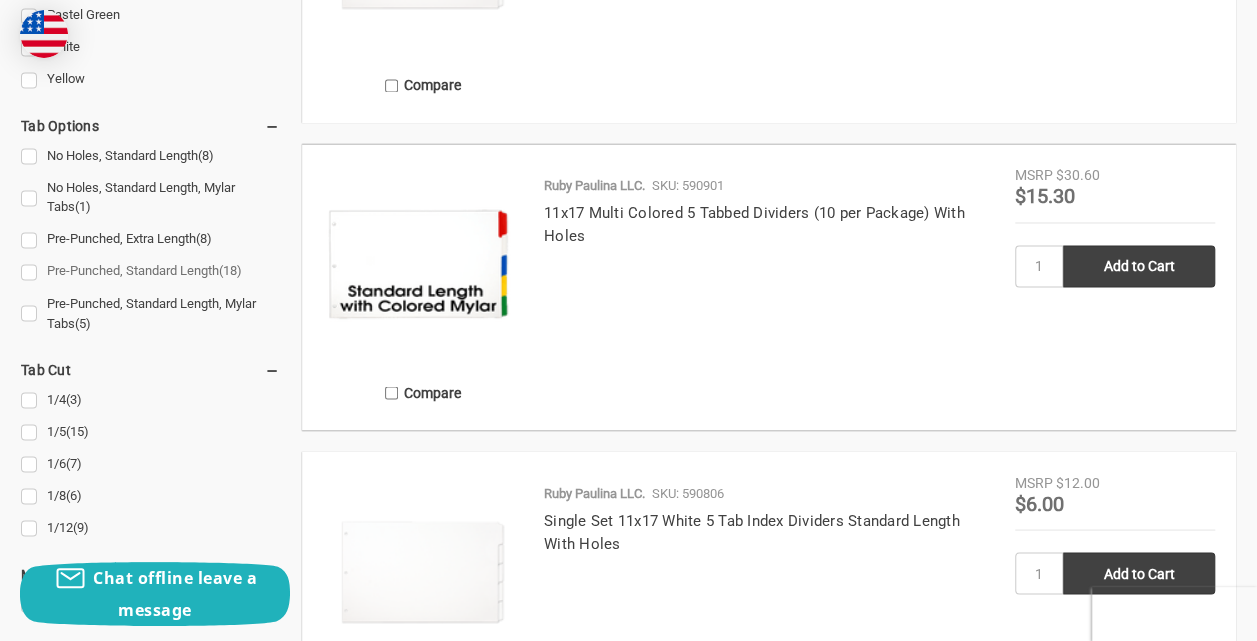 click on "Pre-Punched, Standard Length
(18)" at bounding box center [150, 271] 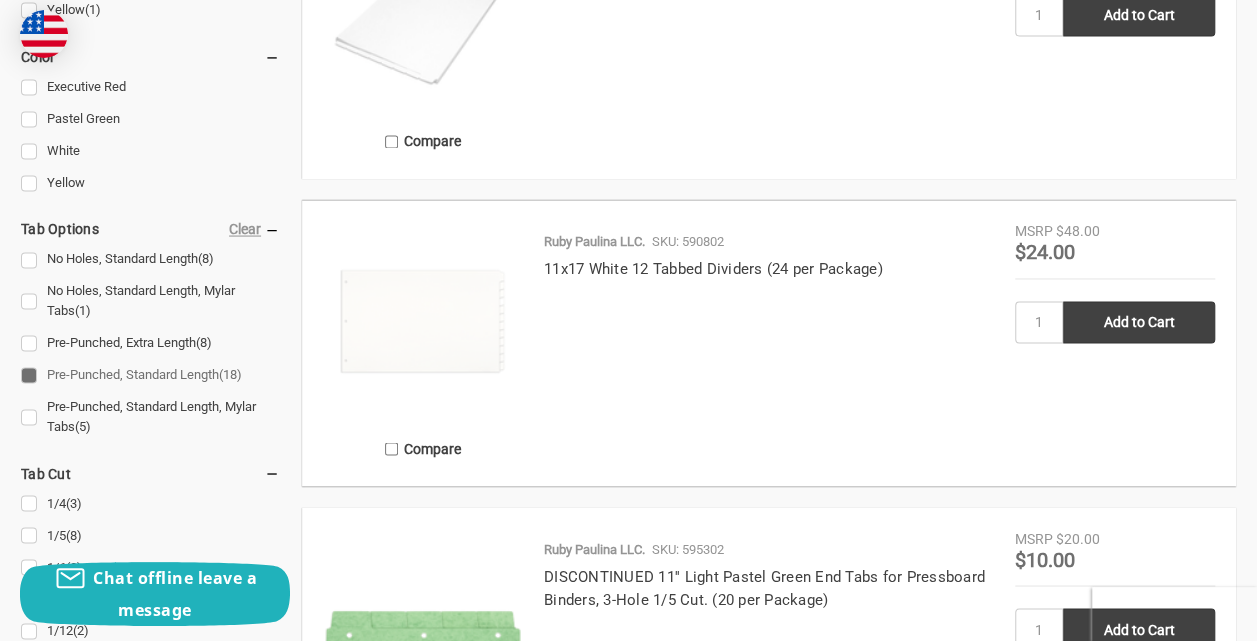 scroll, scrollTop: 1500, scrollLeft: 0, axis: vertical 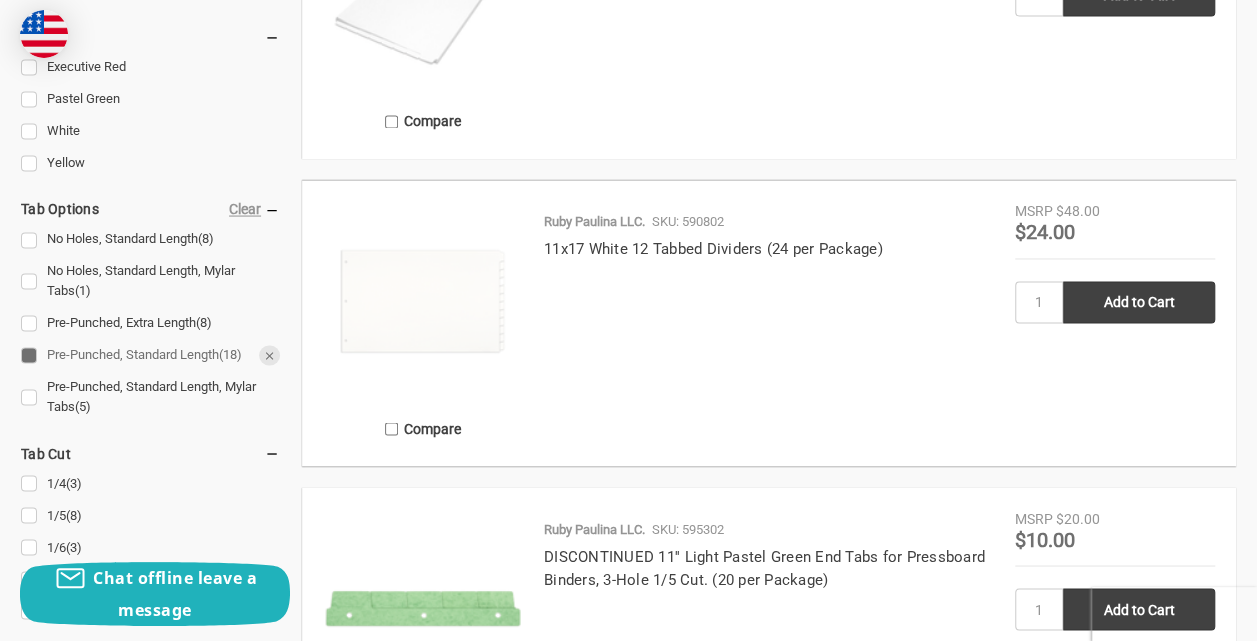 click on "Pre-Punched, Standard Length
(18)" at bounding box center (150, 355) 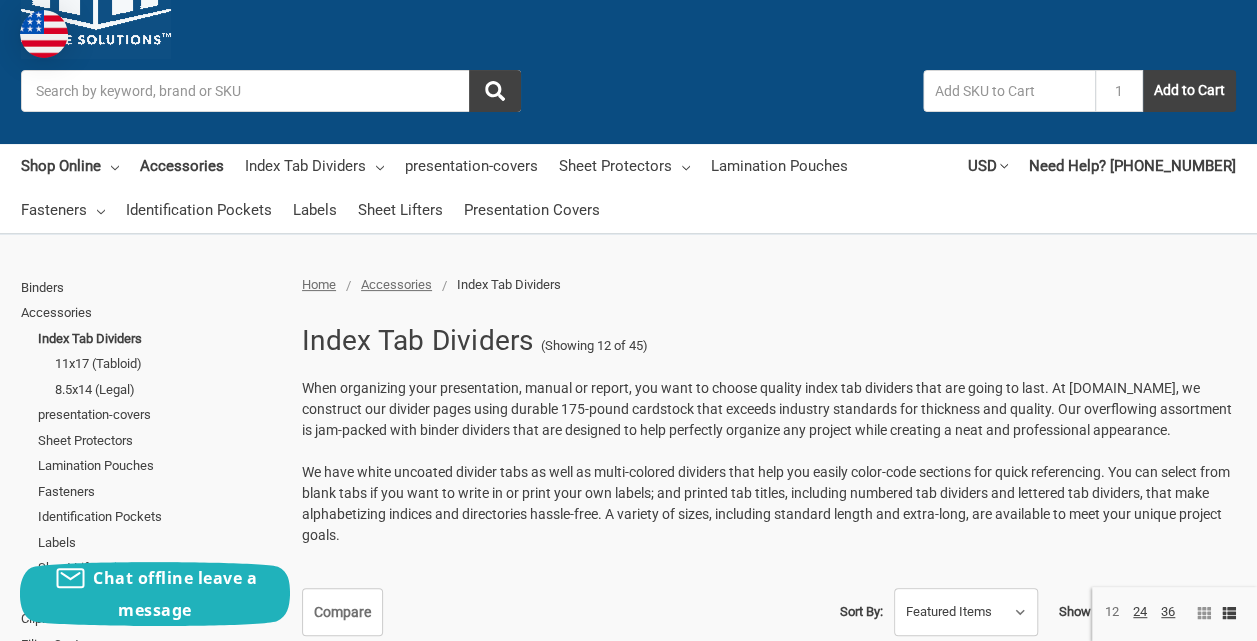 scroll, scrollTop: 500, scrollLeft: 0, axis: vertical 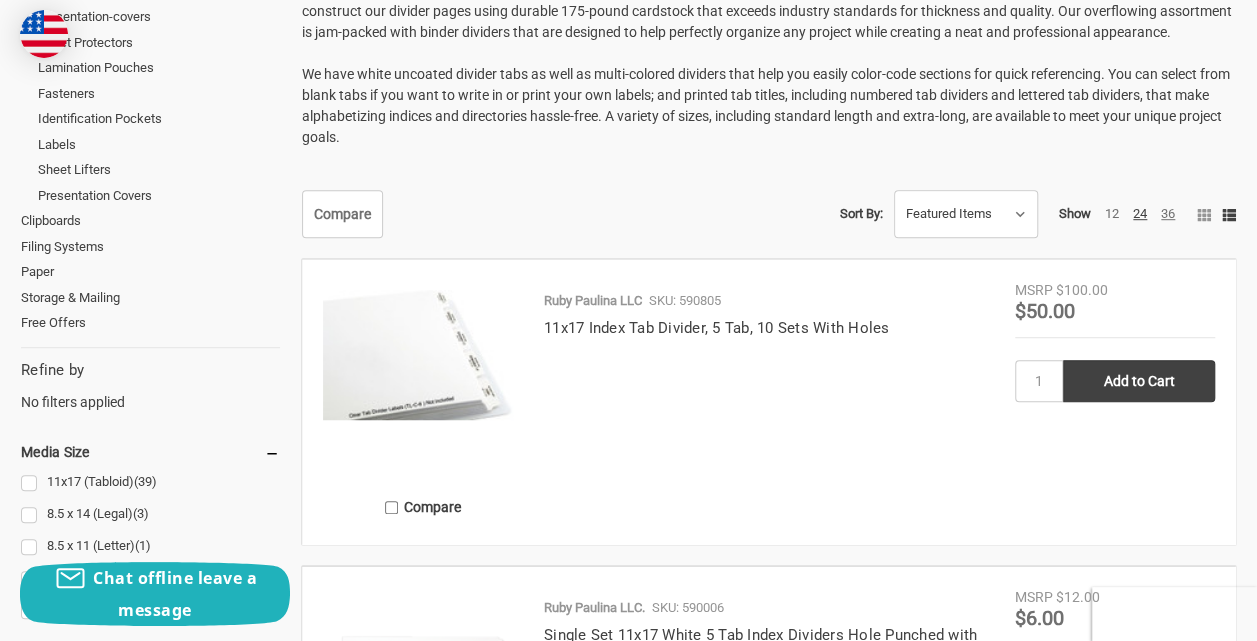 click on "36" at bounding box center (1168, 213) 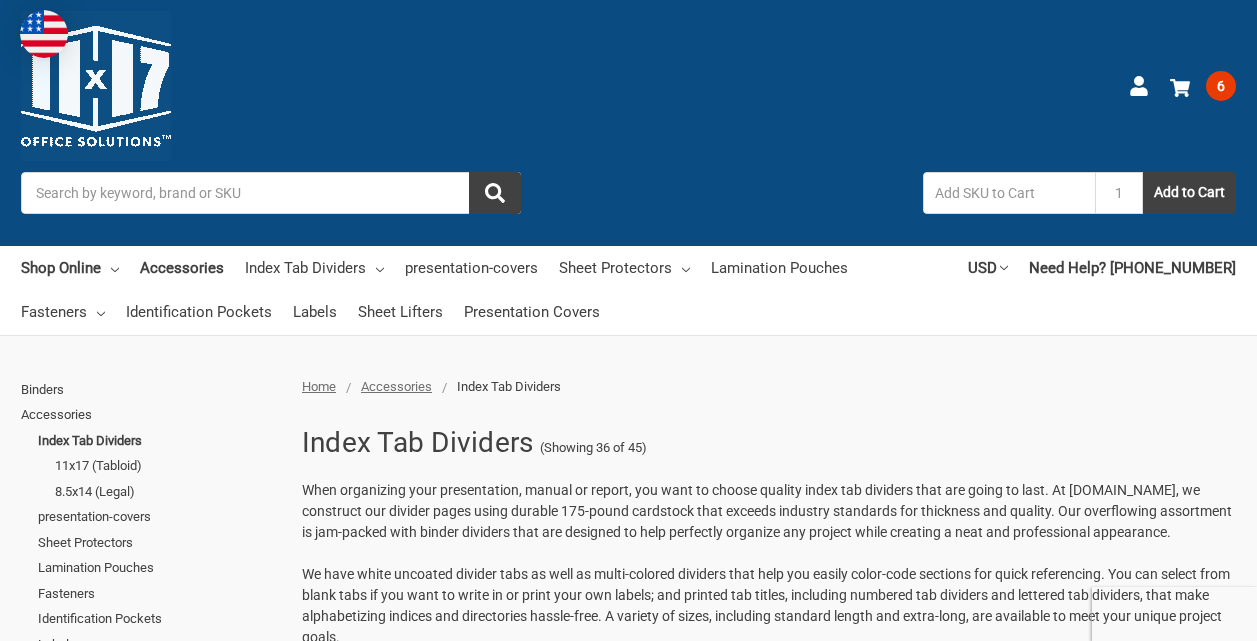 scroll, scrollTop: 600, scrollLeft: 0, axis: vertical 